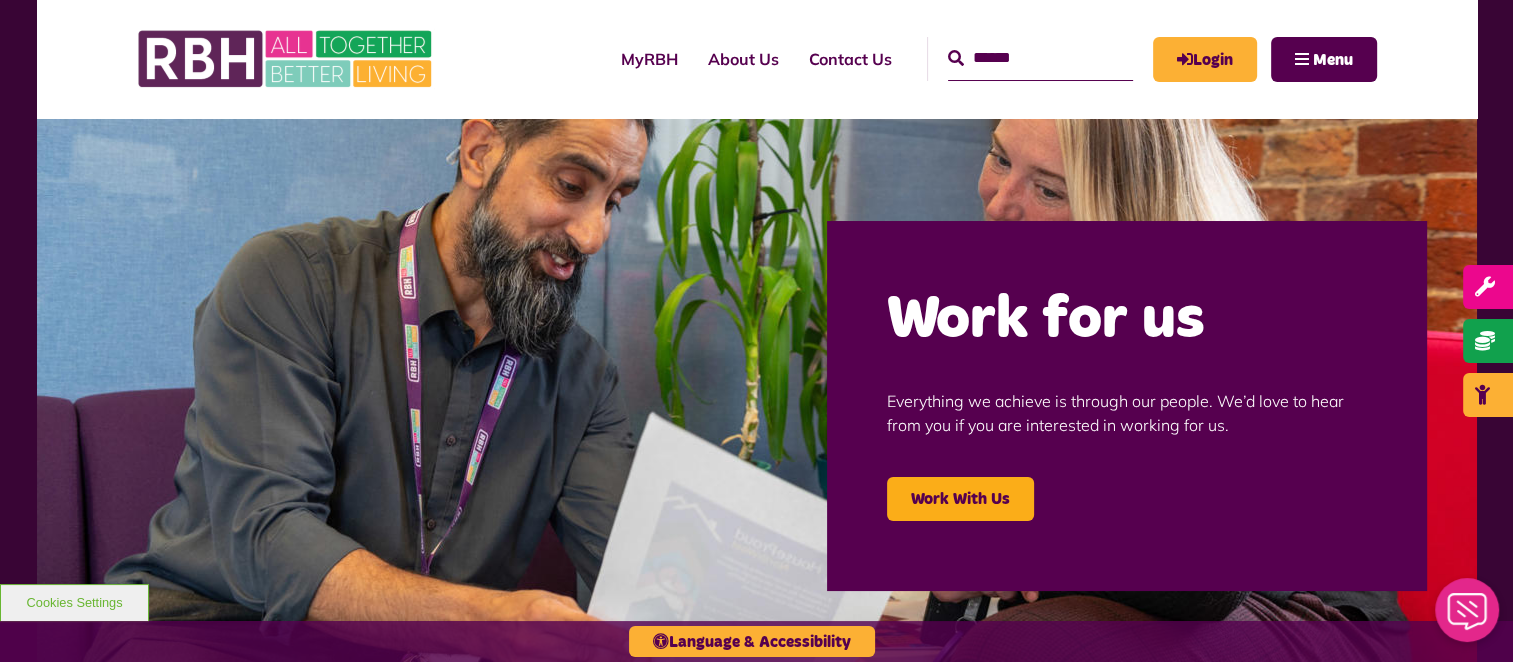 scroll, scrollTop: 0, scrollLeft: 0, axis: both 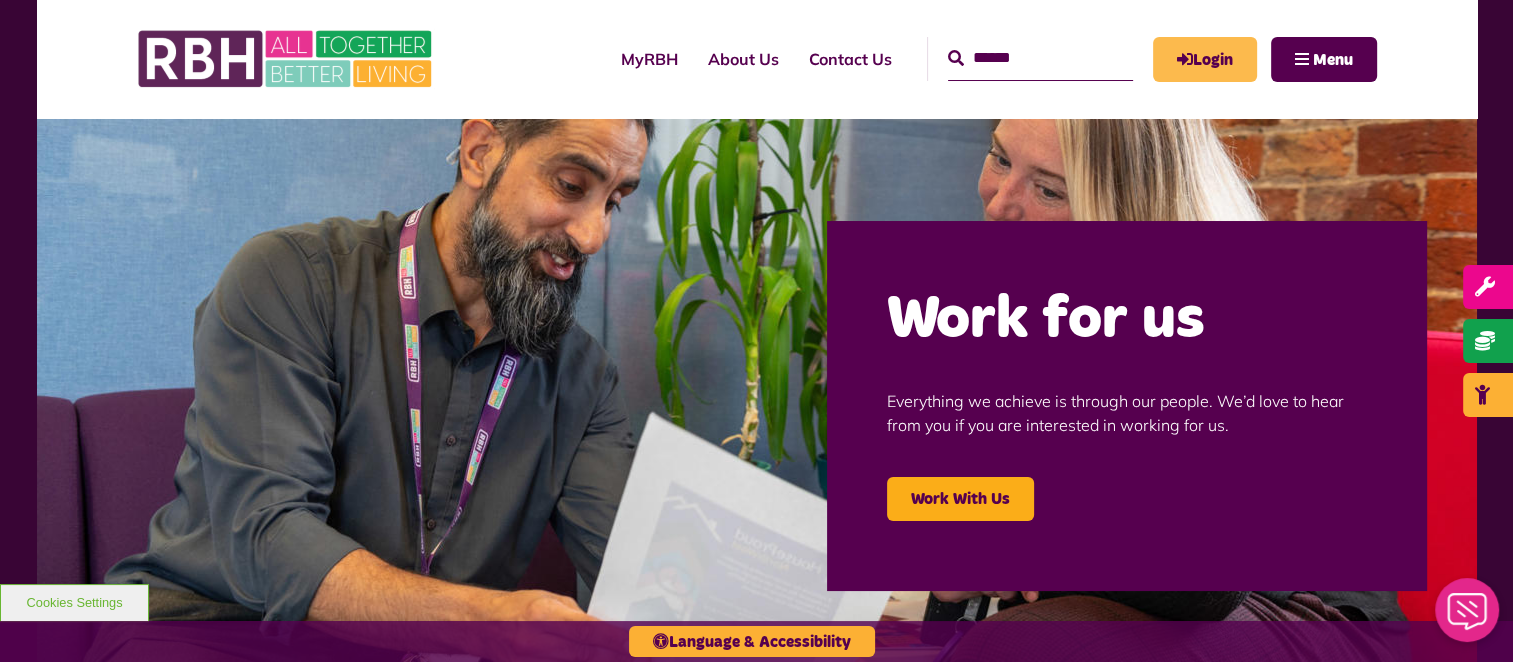 click on "Login" at bounding box center [1205, 59] 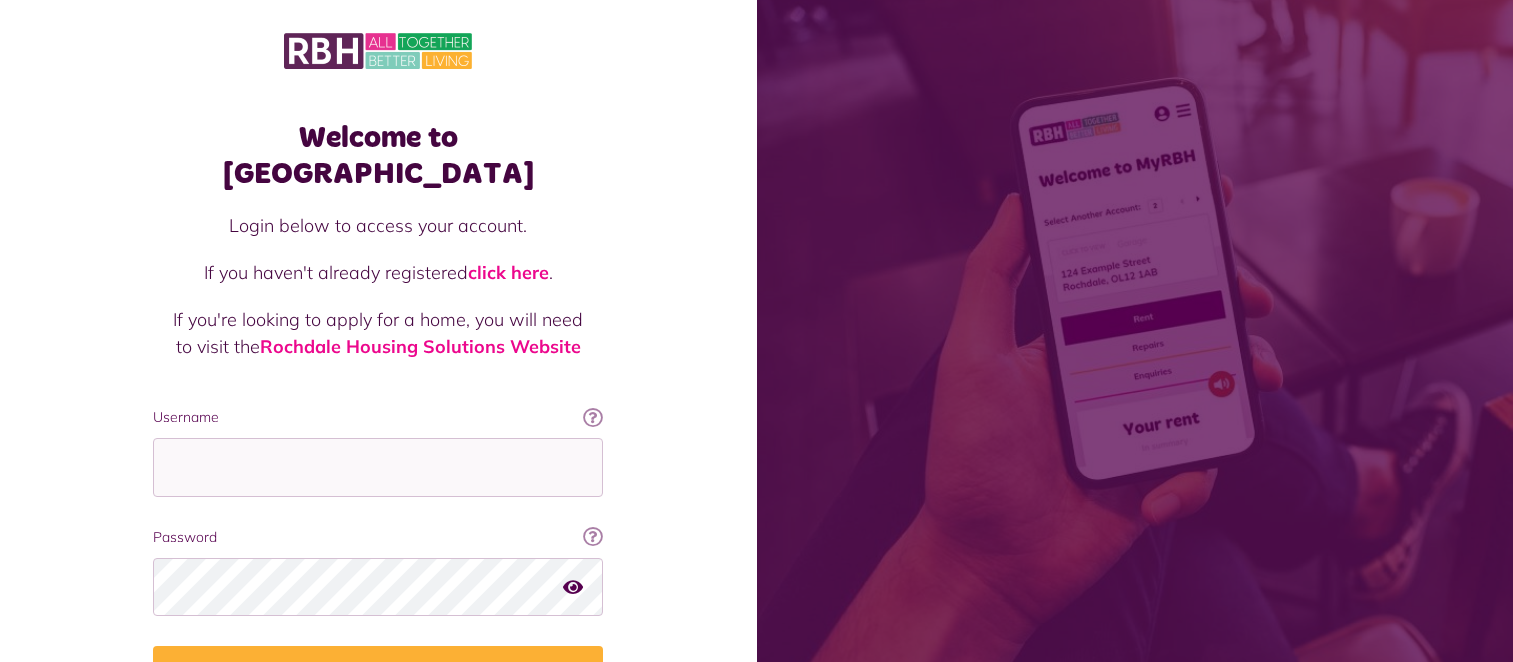 scroll, scrollTop: 0, scrollLeft: 0, axis: both 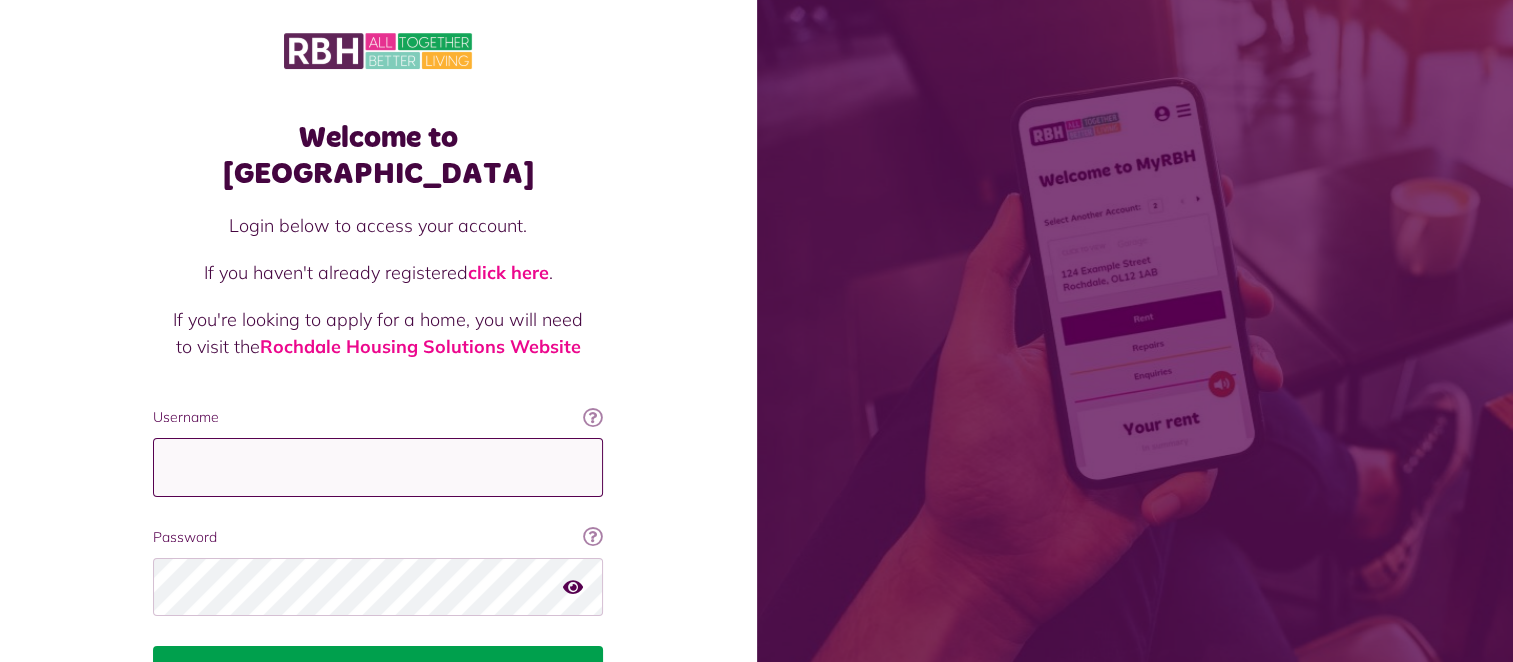 type on "**********" 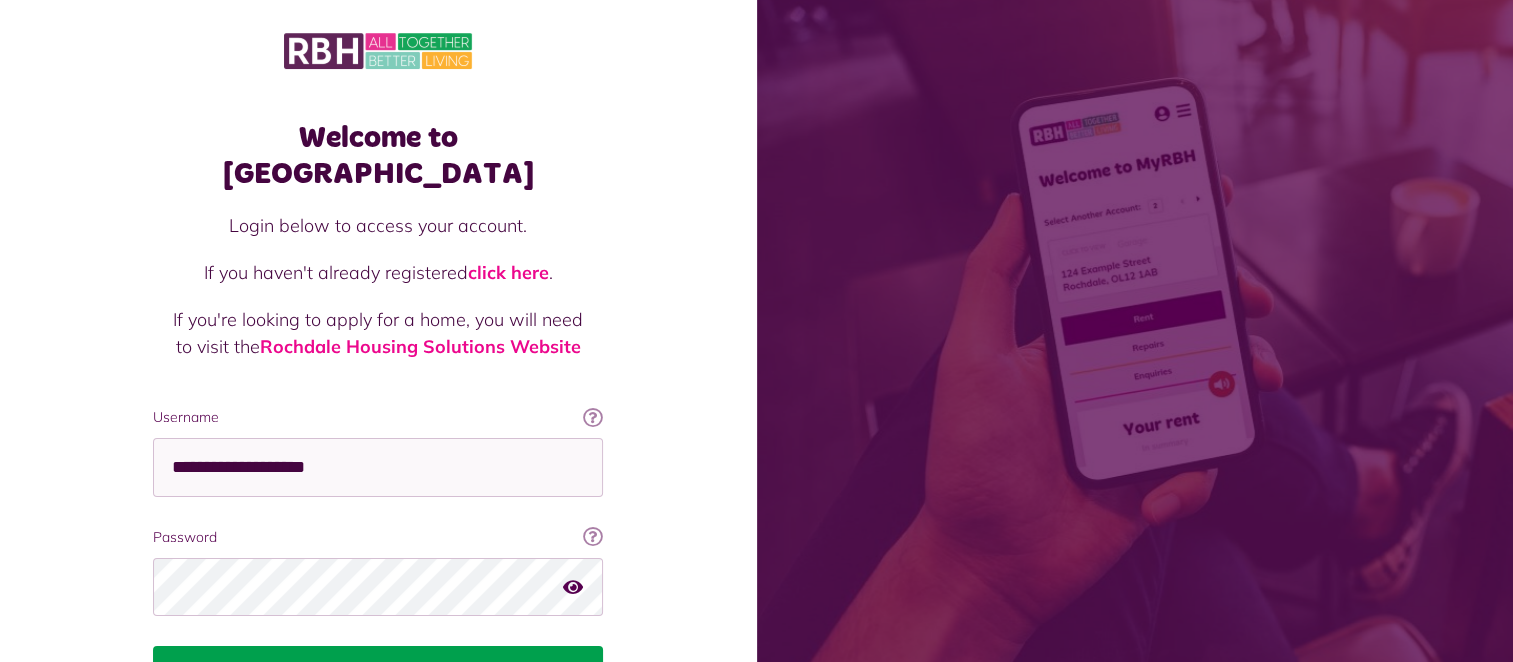 click on "Login" at bounding box center (378, 674) 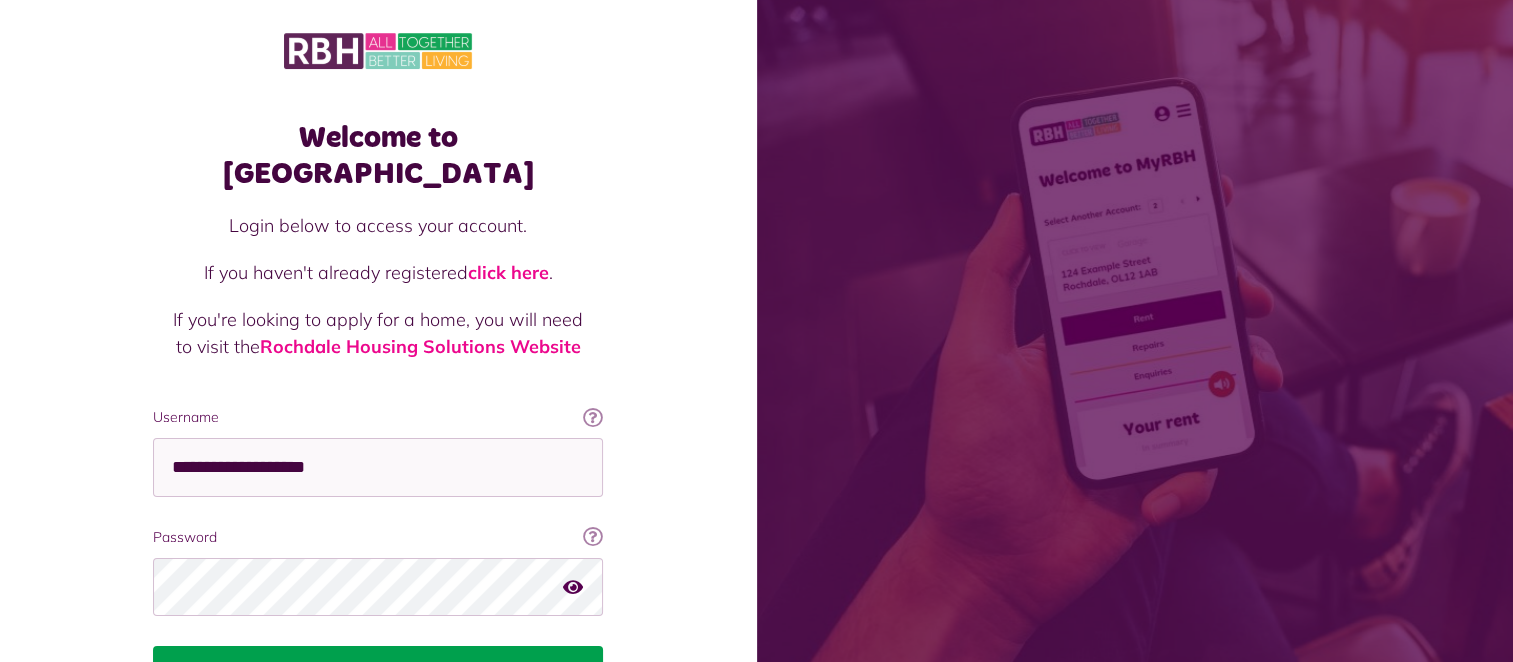 click on "Login" at bounding box center [378, 674] 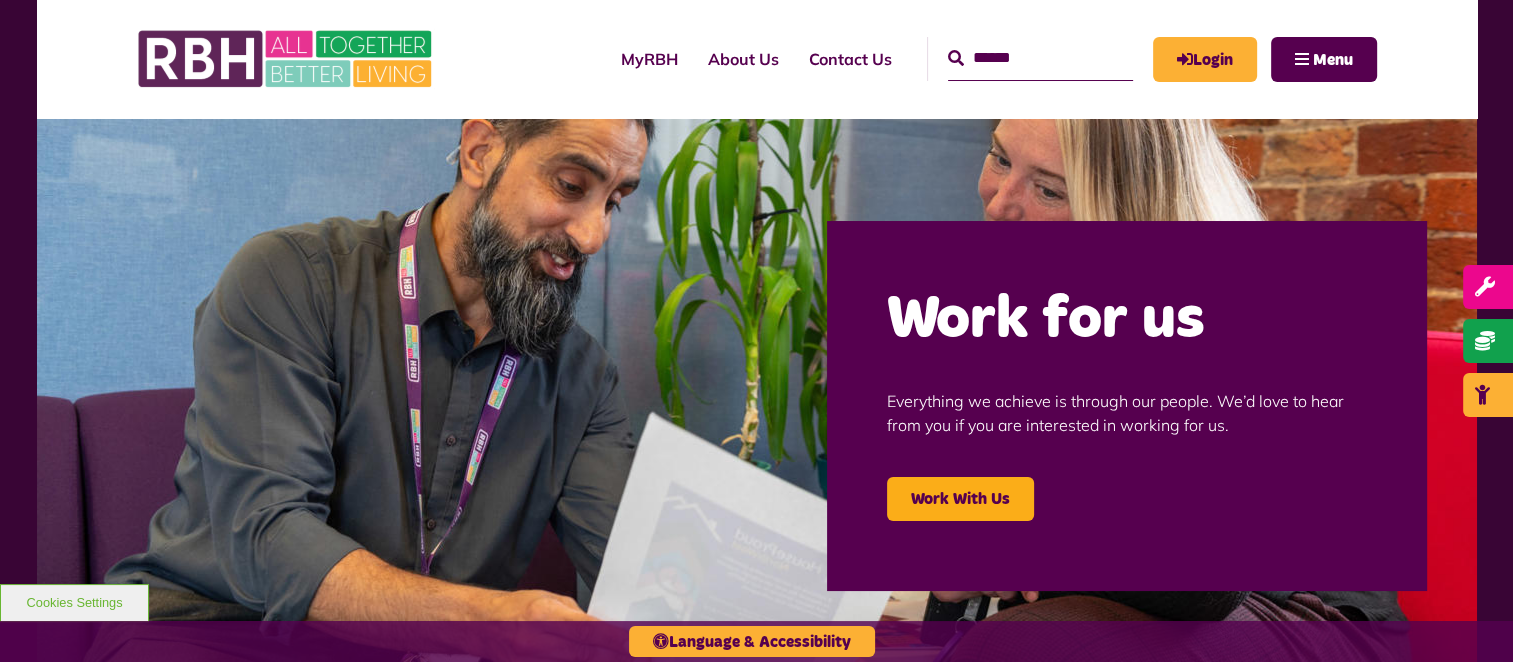 scroll, scrollTop: 0, scrollLeft: 0, axis: both 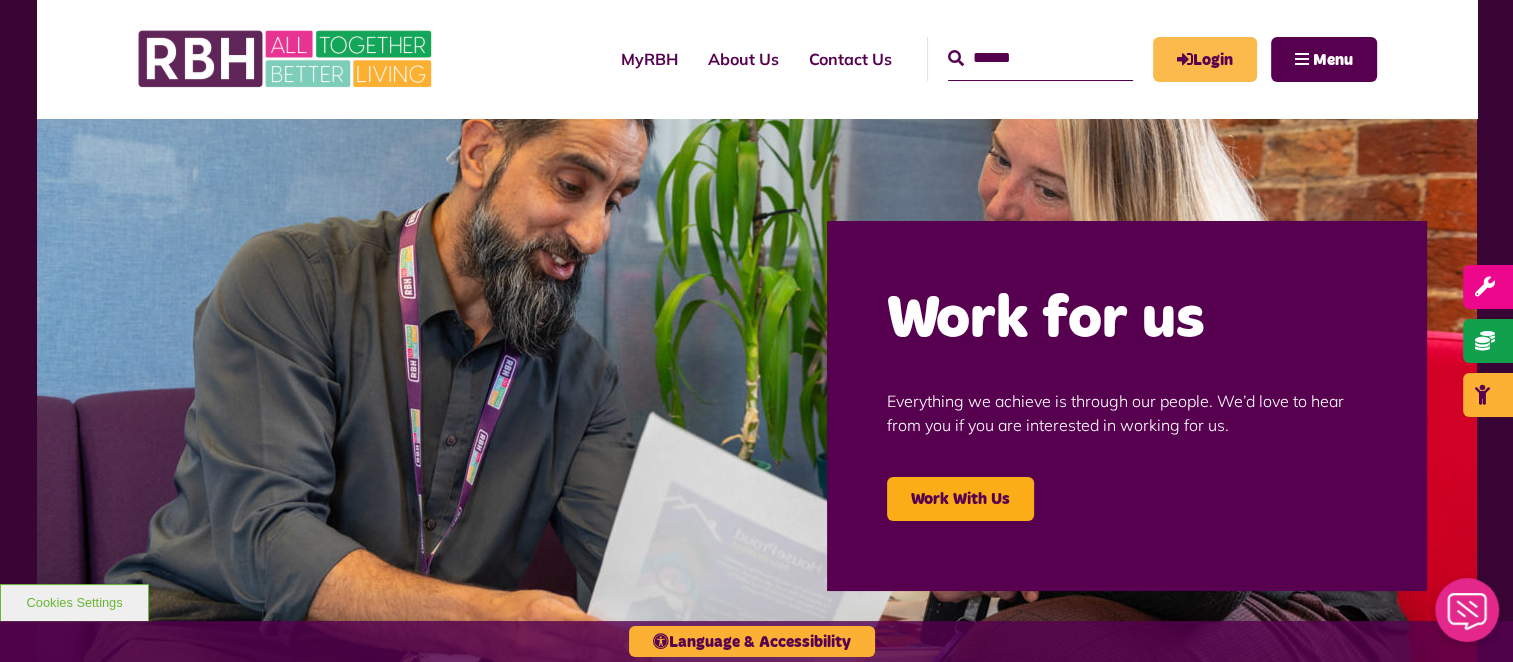 click at bounding box center (0, 0) 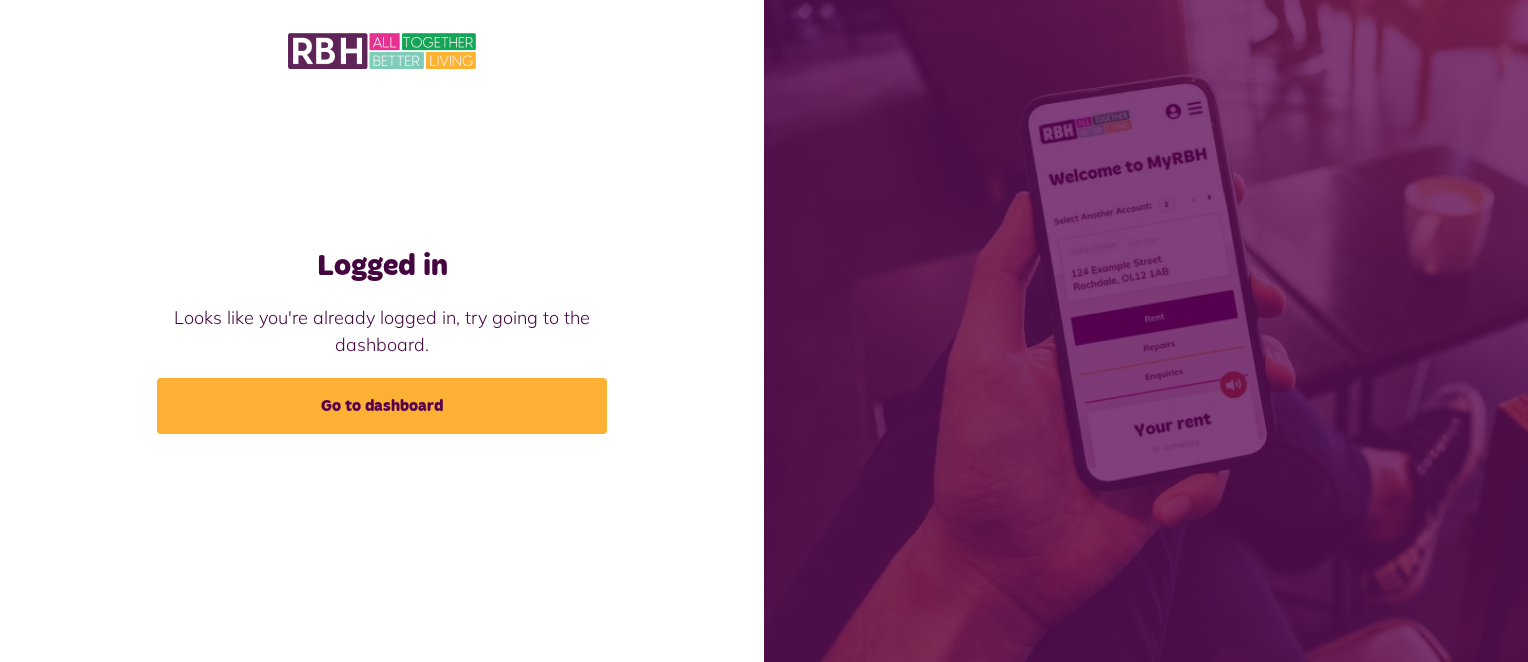scroll, scrollTop: 0, scrollLeft: 0, axis: both 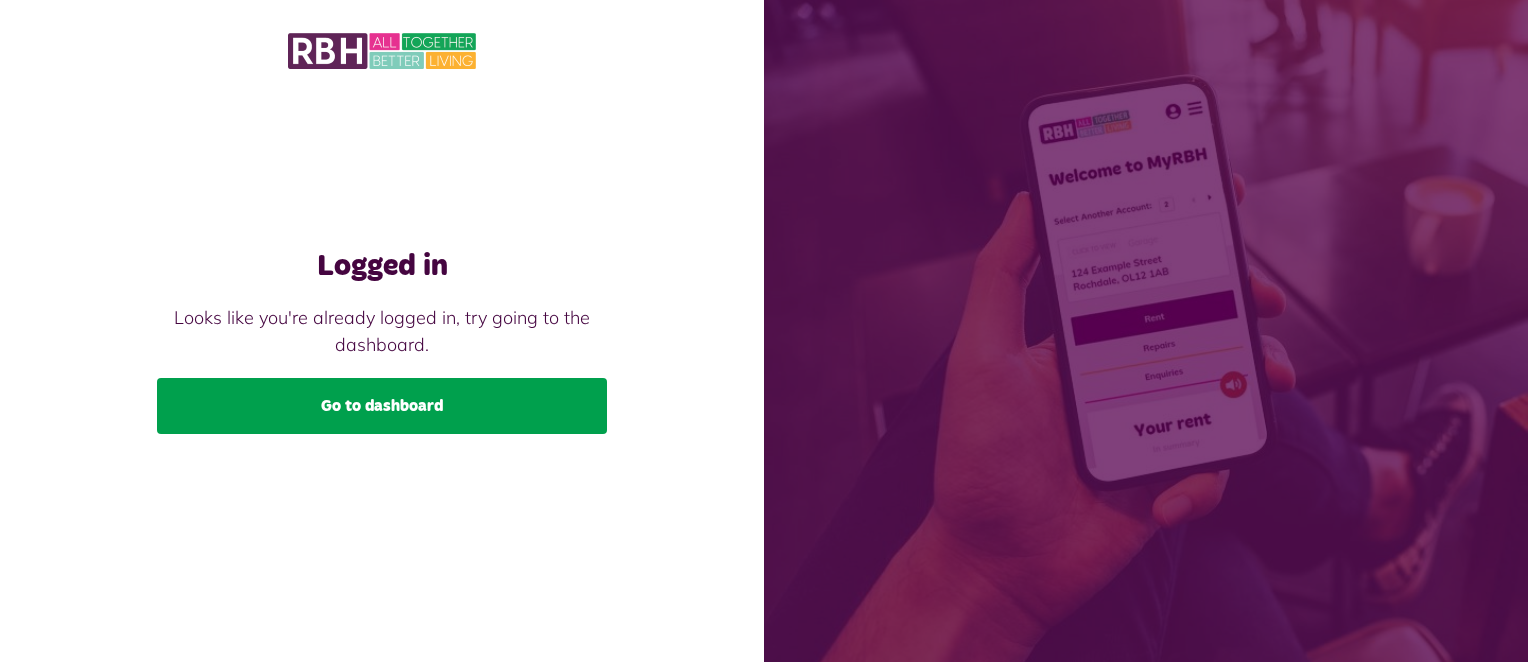 click on "Go to dashboard" at bounding box center (382, 406) 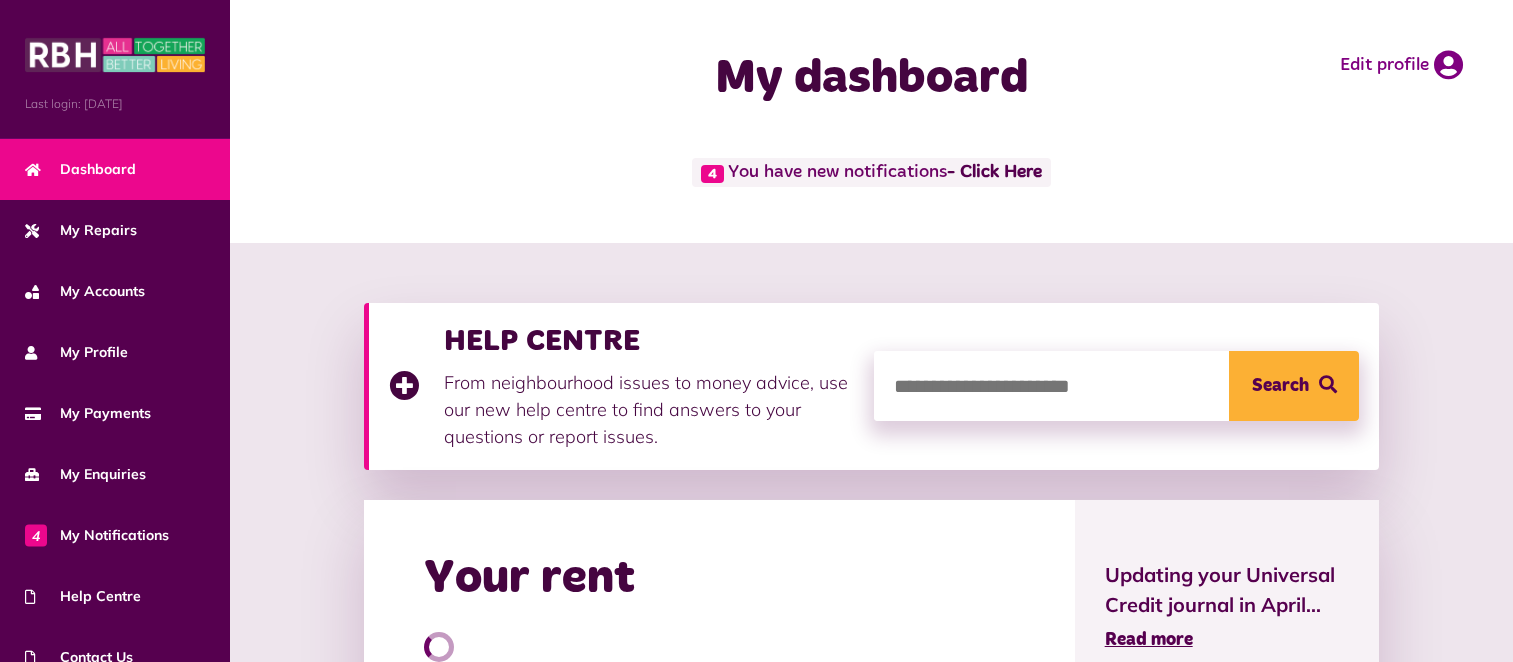 scroll, scrollTop: 0, scrollLeft: 0, axis: both 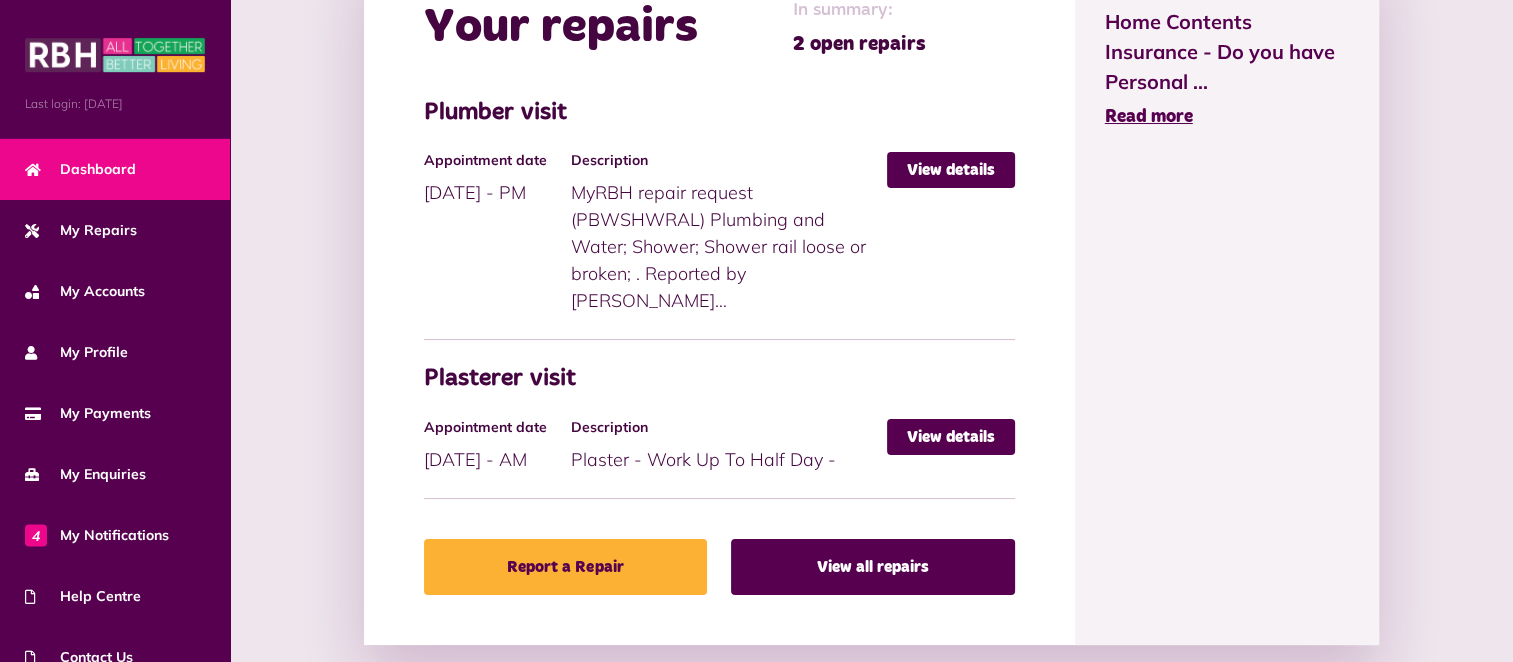 click on "Home Contents Insurance - Do you have Personal ...
Read more" at bounding box center [1227, 296] 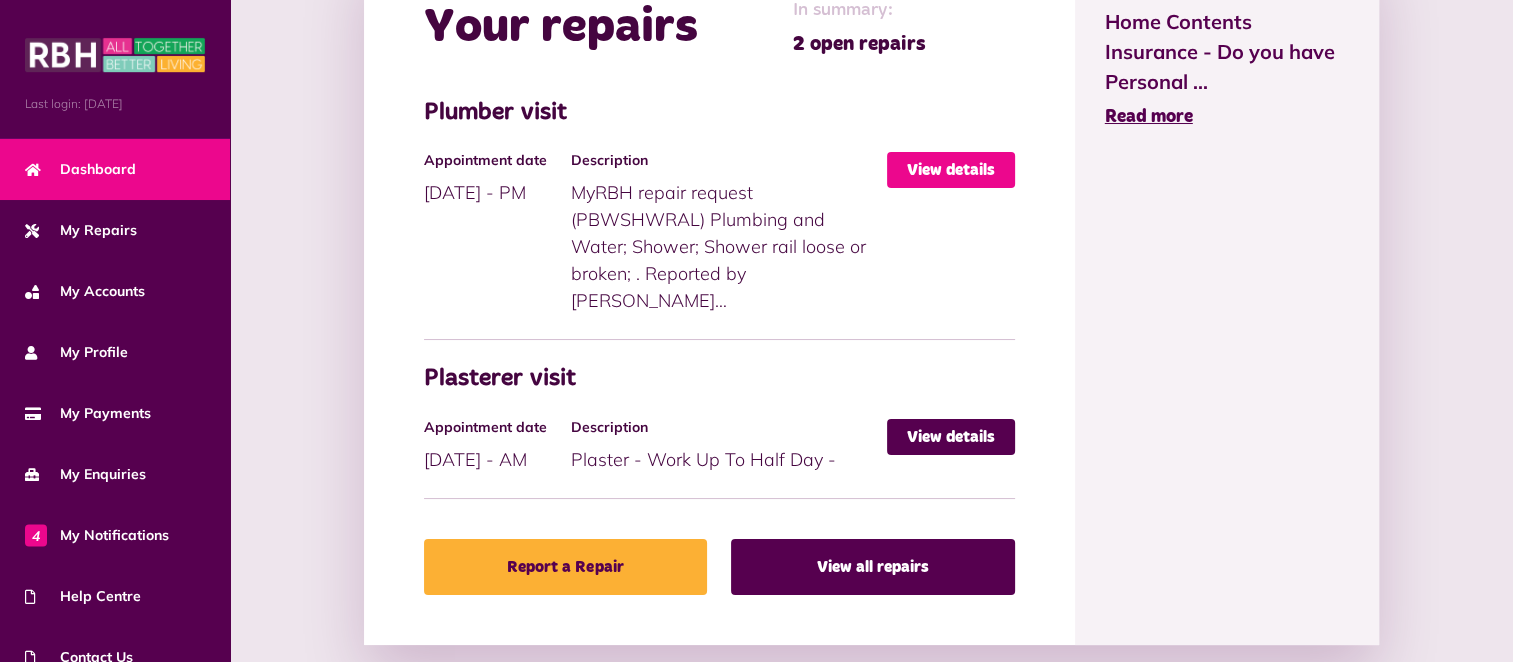 click on "View details" at bounding box center (951, 170) 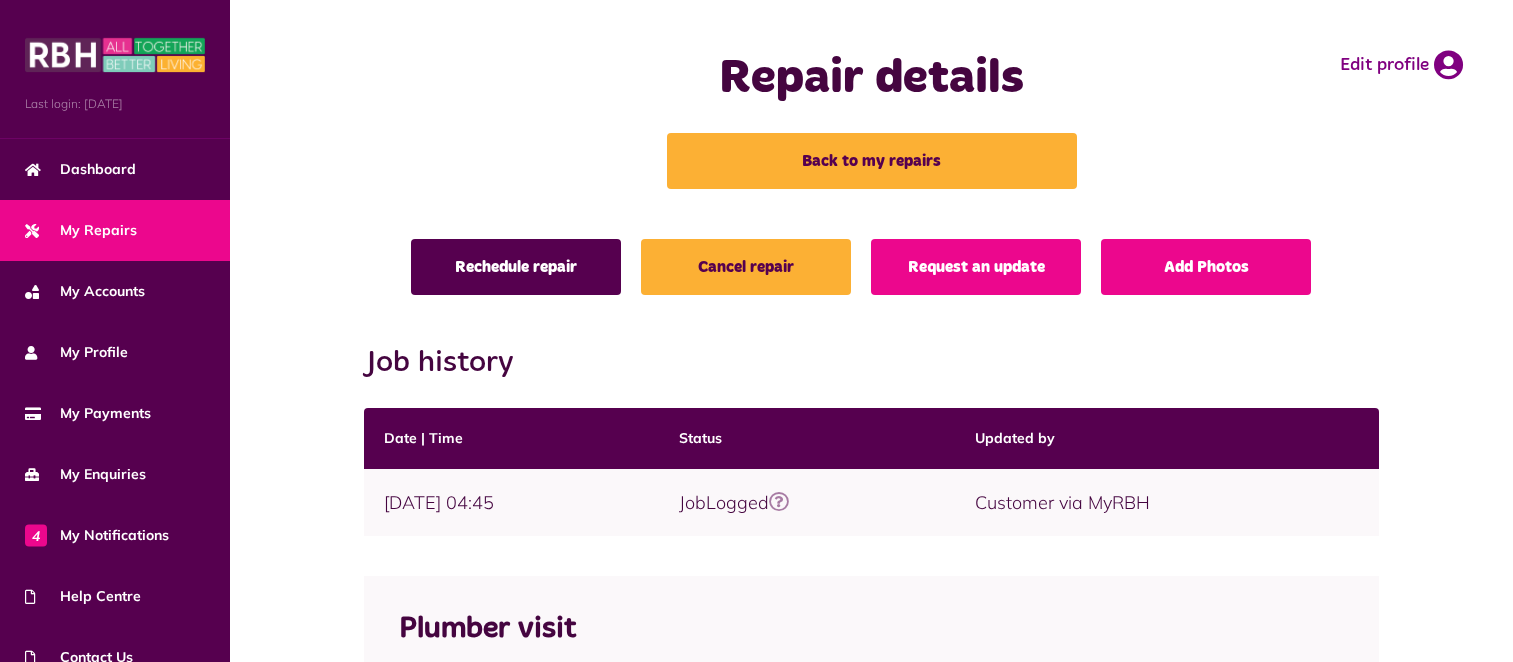 scroll, scrollTop: 0, scrollLeft: 0, axis: both 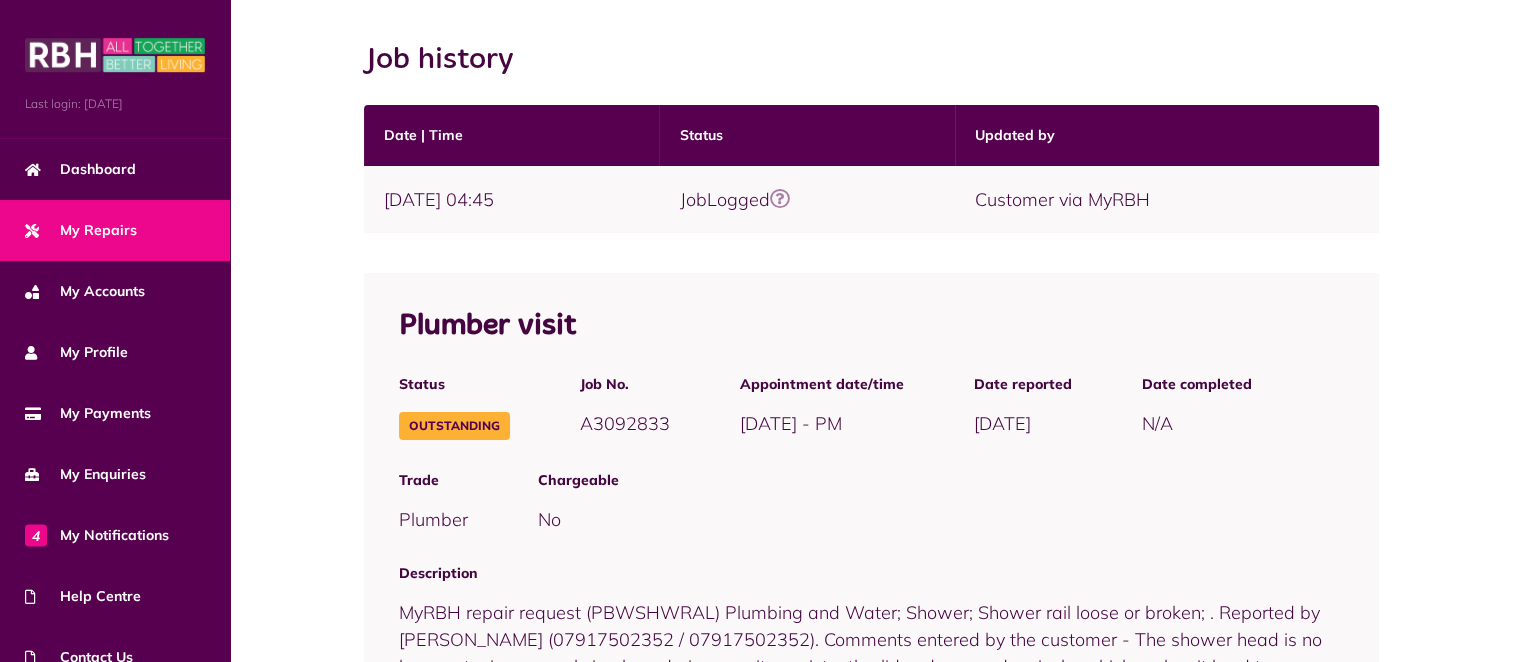 click at bounding box center [779, 199] 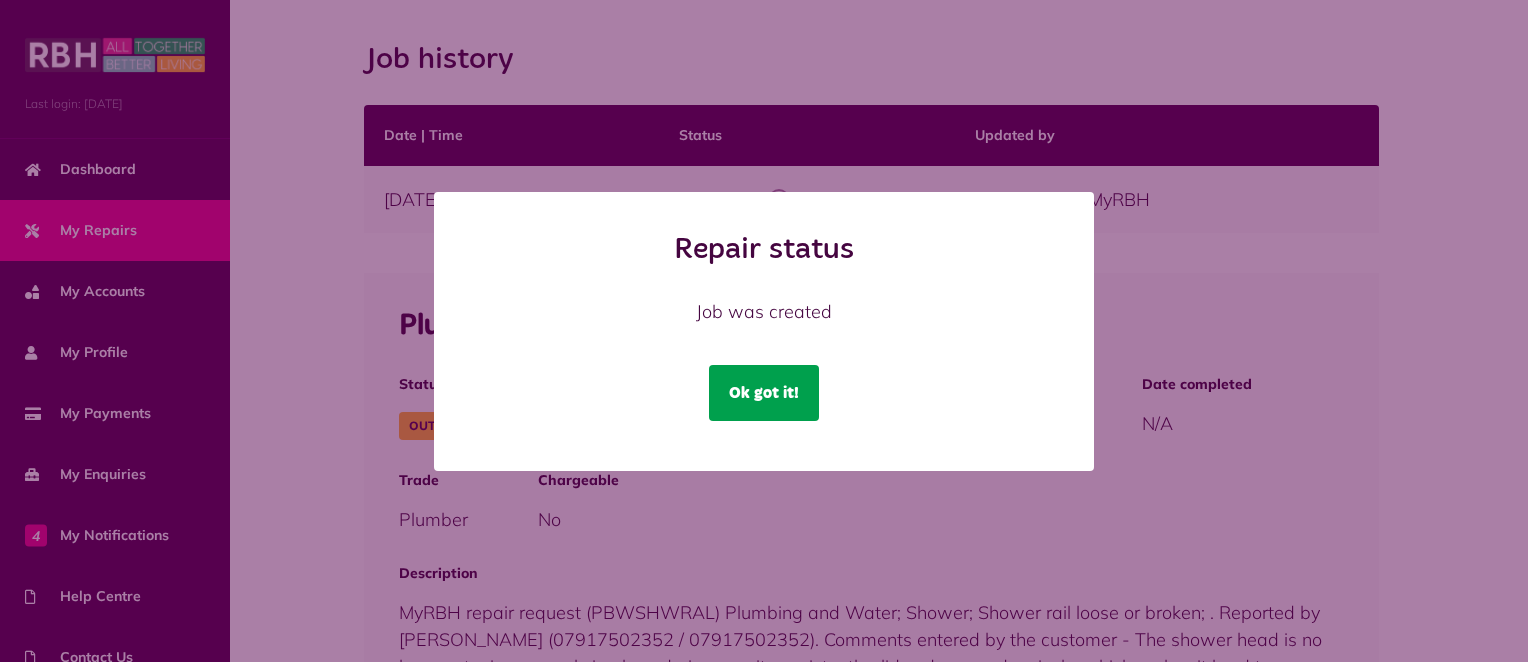 click on "Ok got it!" at bounding box center (764, 393) 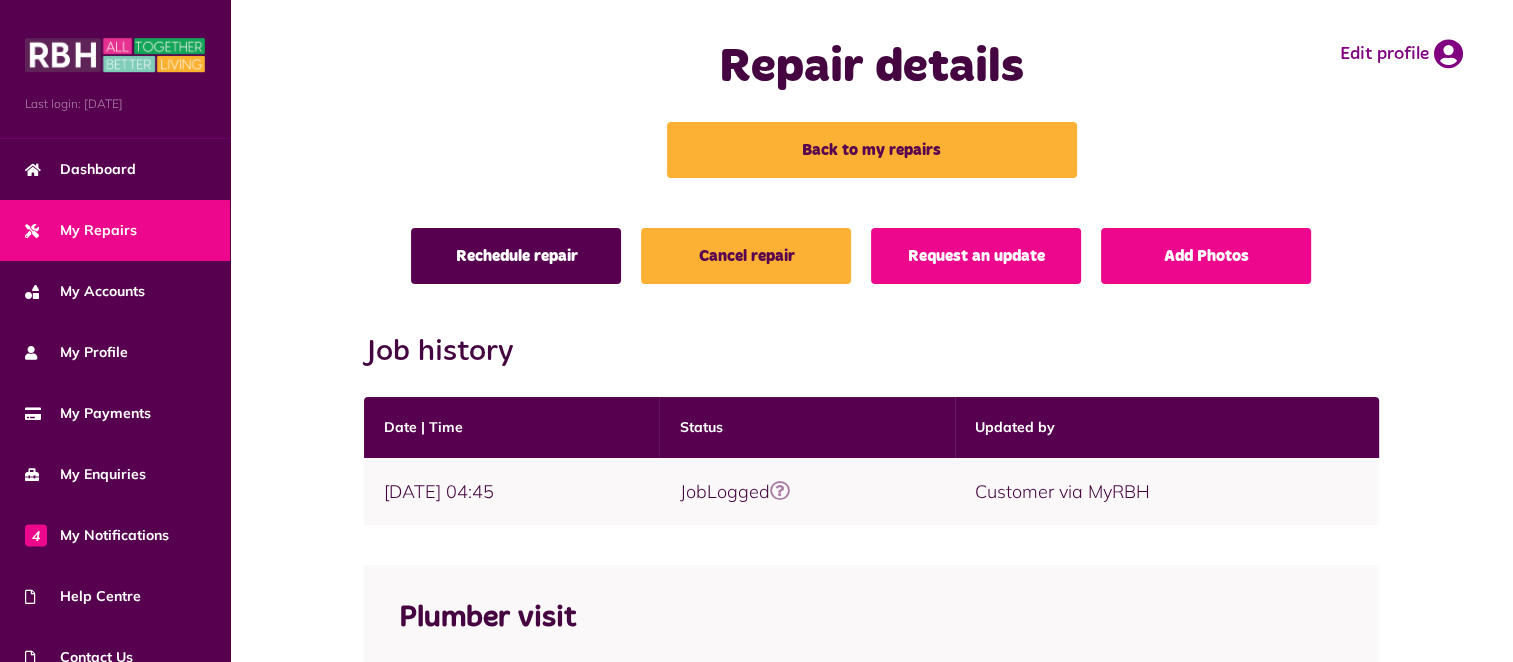 scroll, scrollTop: 7, scrollLeft: 0, axis: vertical 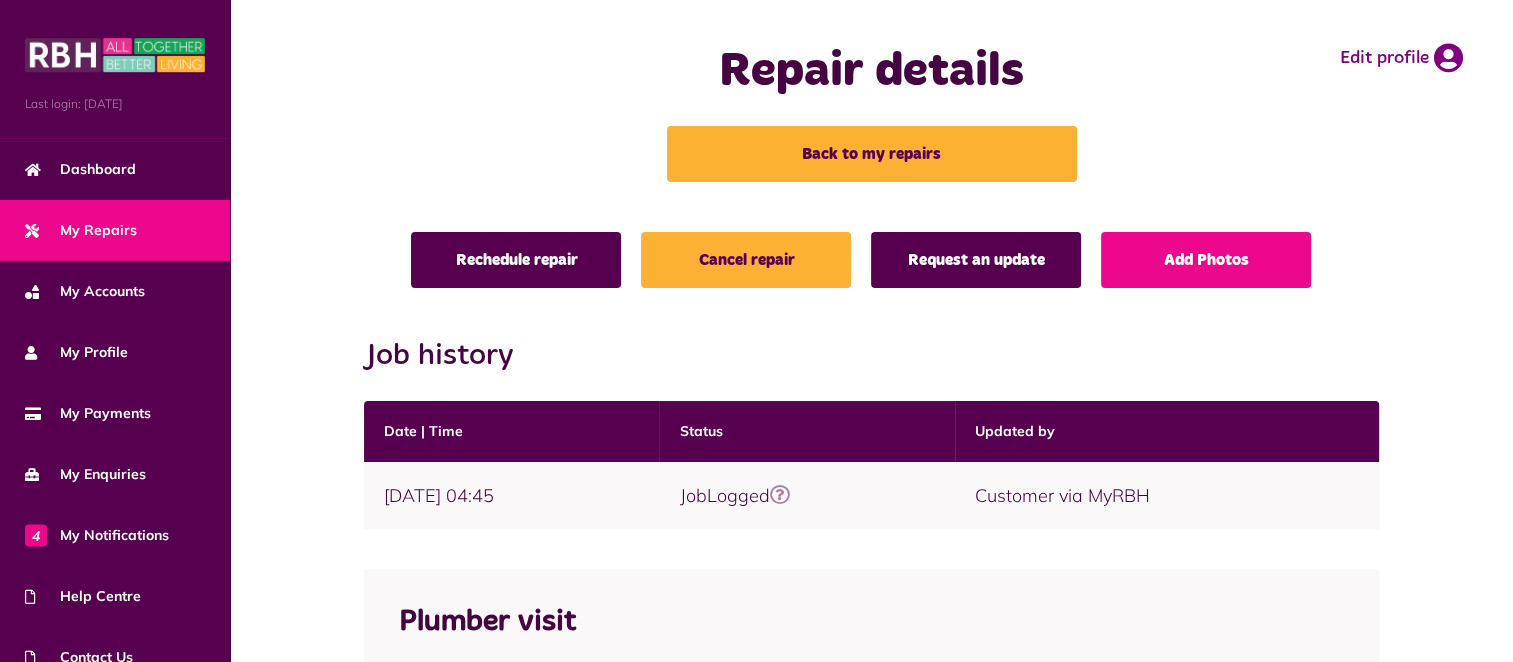 click on "Request an update" at bounding box center (976, 260) 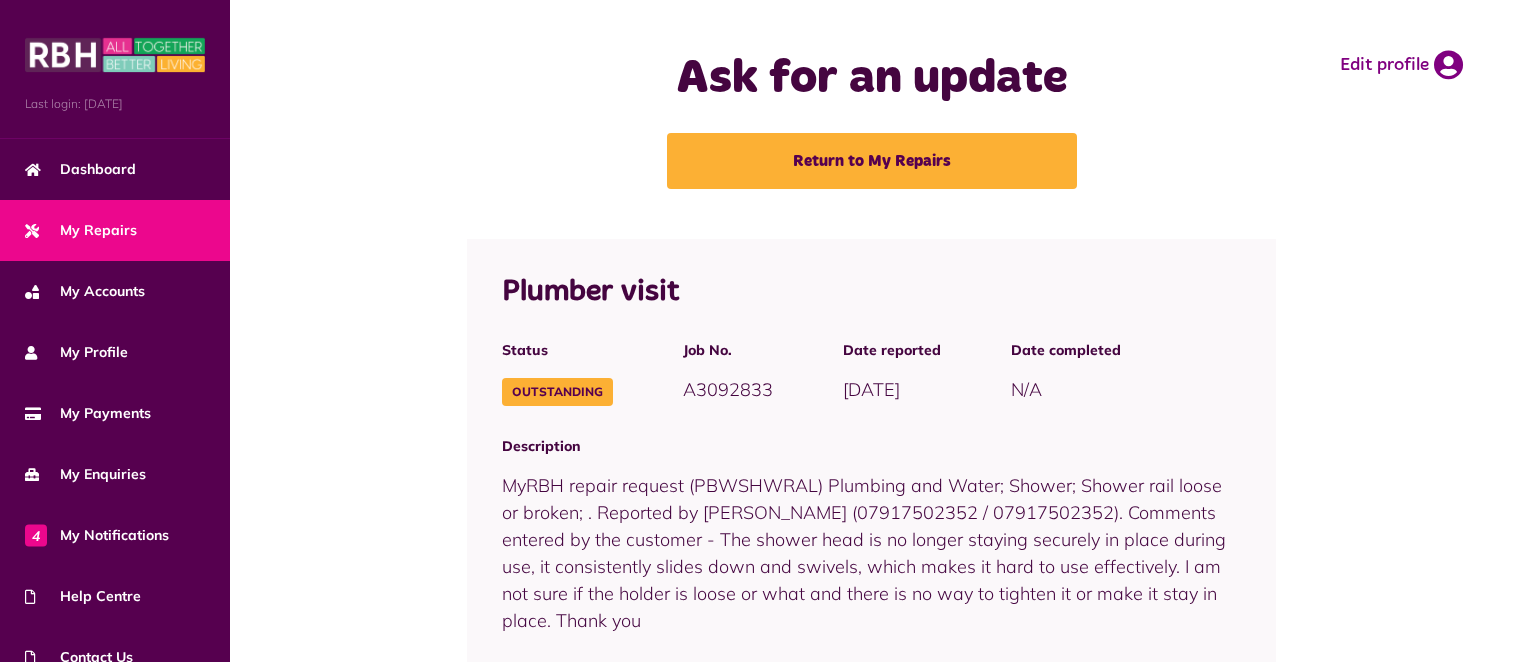 scroll, scrollTop: 0, scrollLeft: 0, axis: both 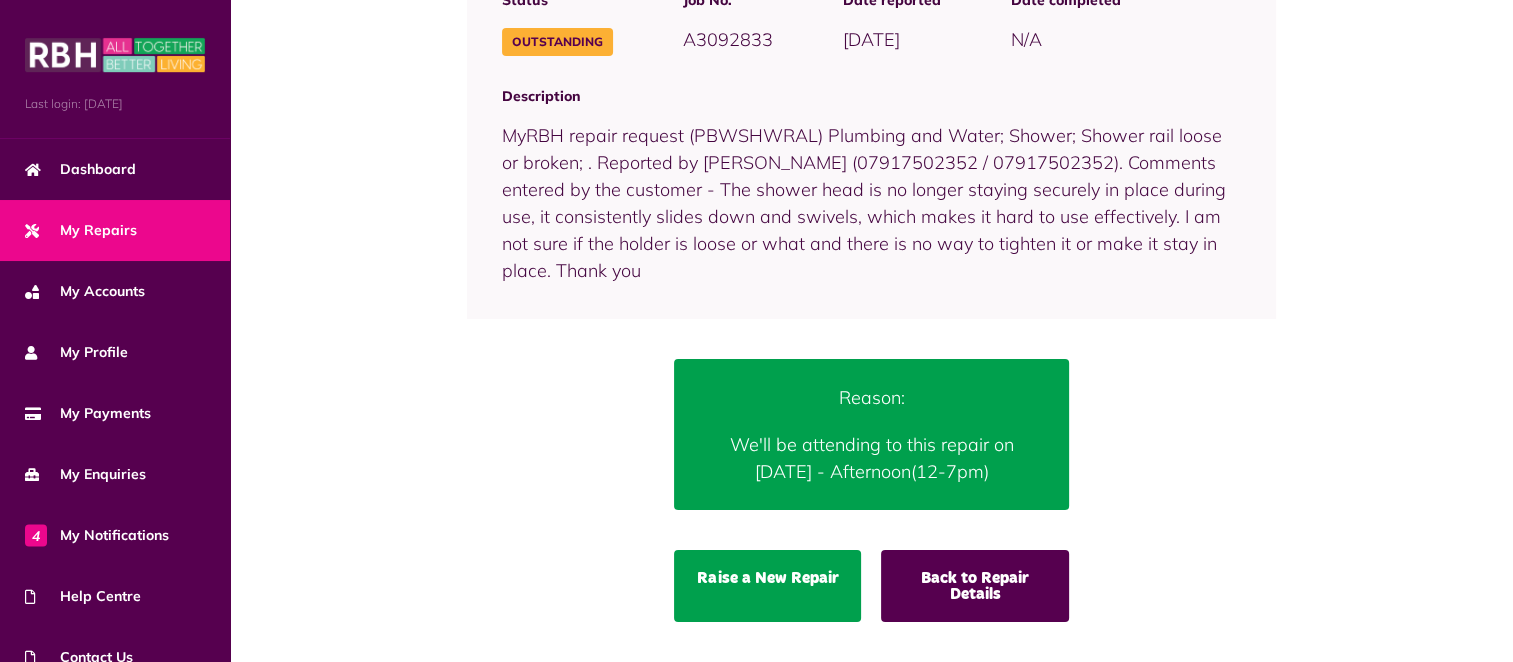 click on "Raise a New Repair" at bounding box center (767, 586) 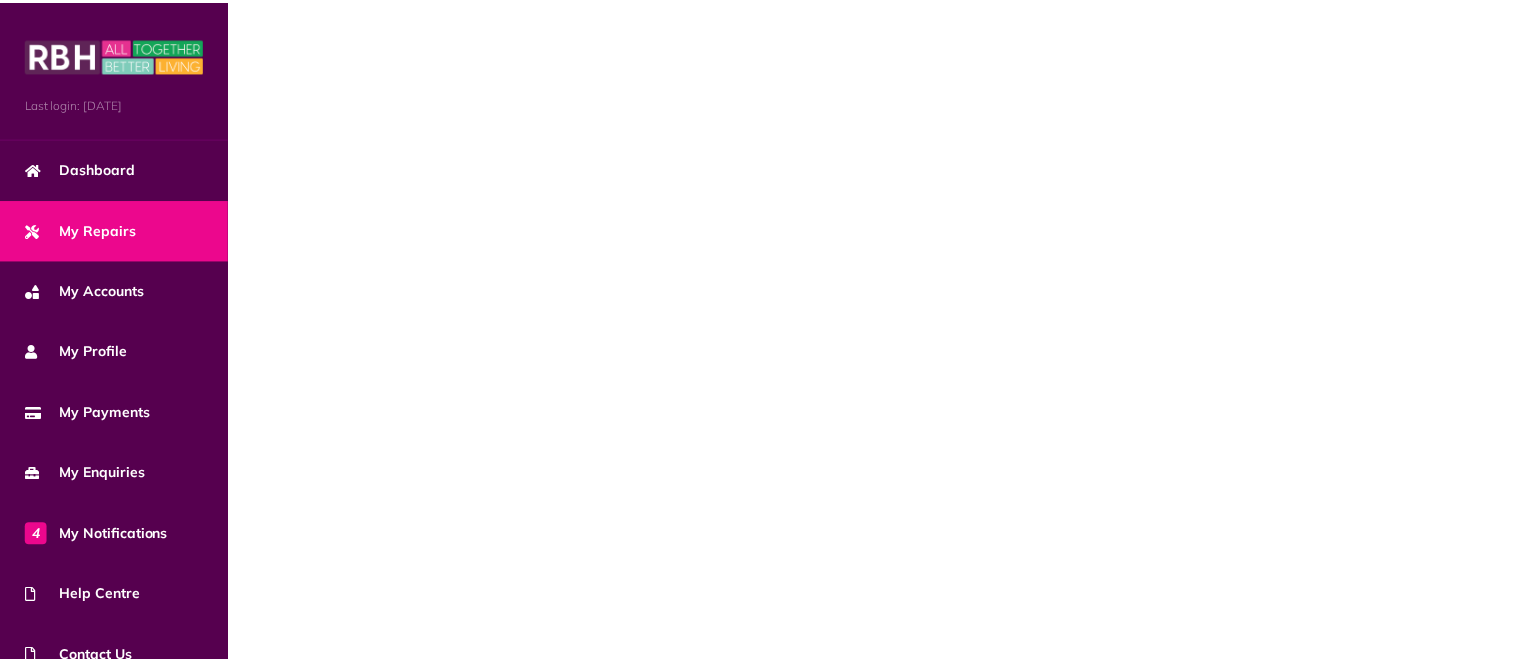 scroll, scrollTop: 0, scrollLeft: 0, axis: both 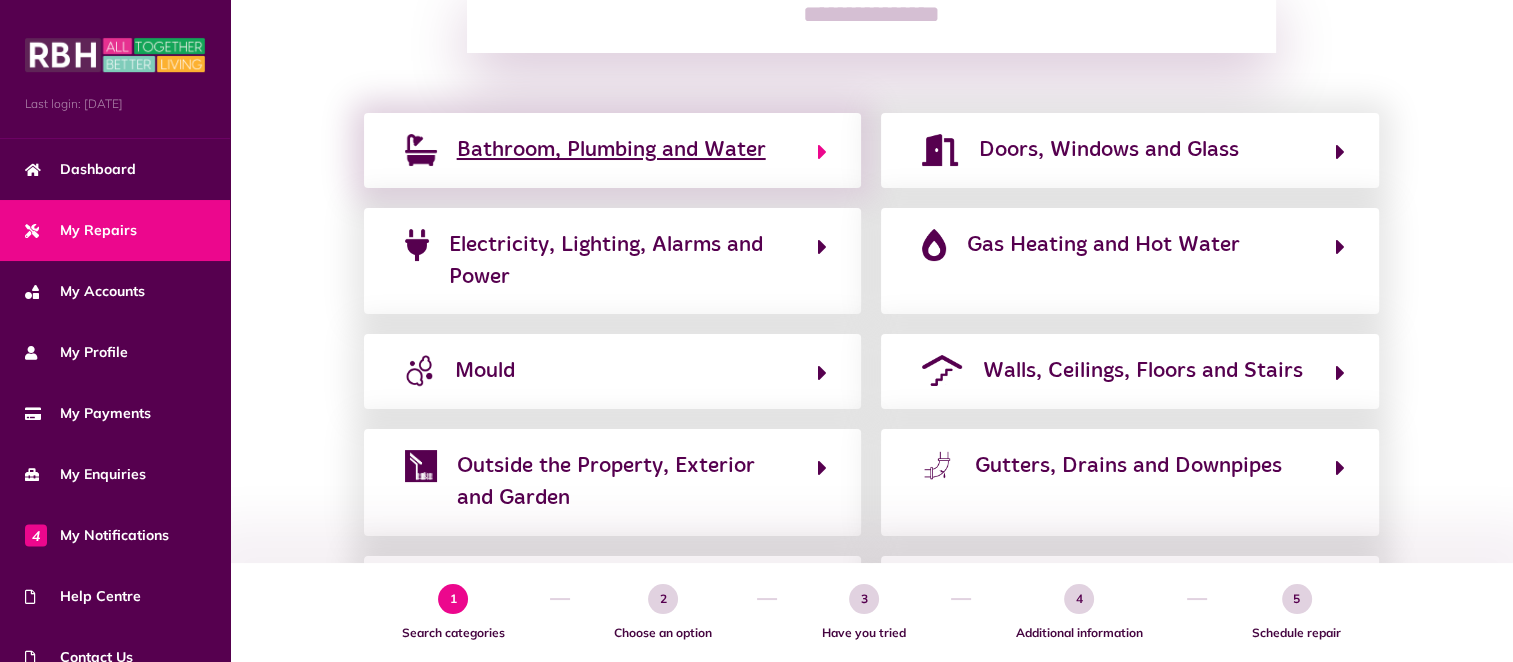 click on "Bathroom, Plumbing and Water" 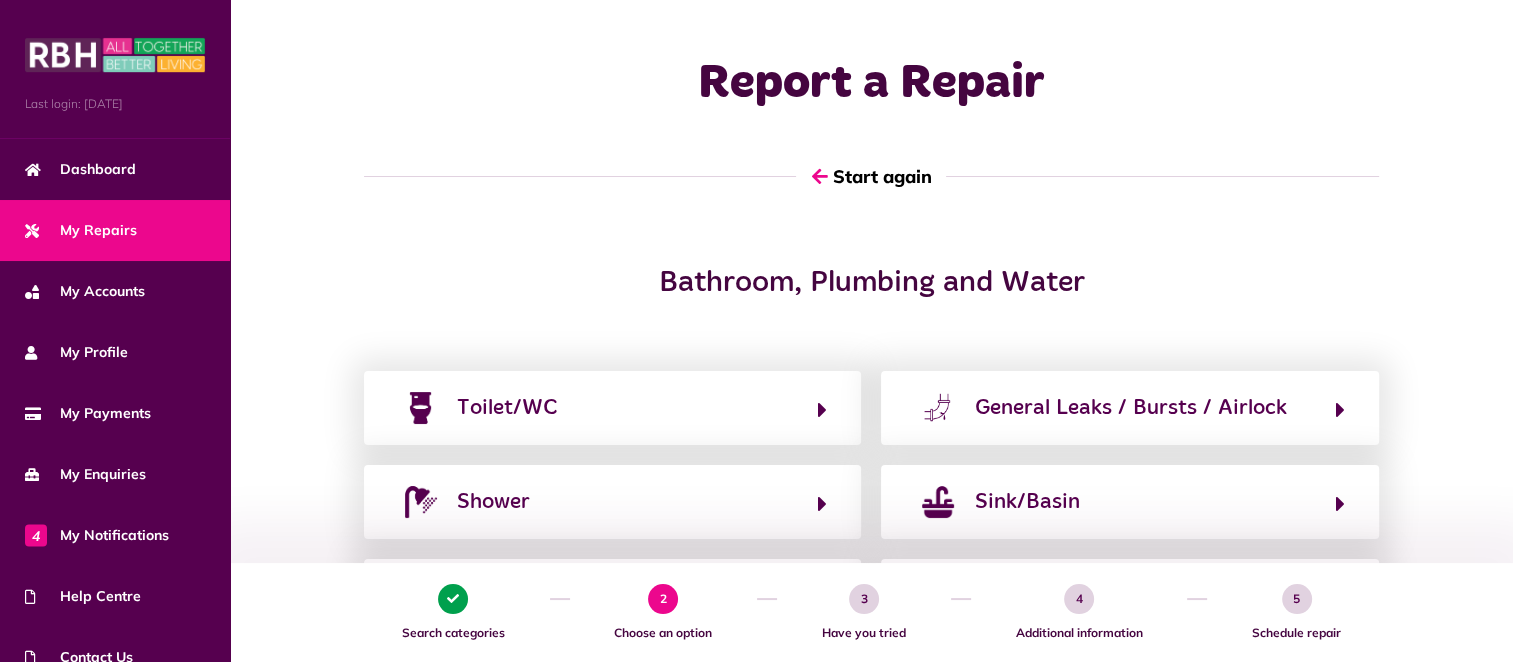 scroll, scrollTop: 0, scrollLeft: 0, axis: both 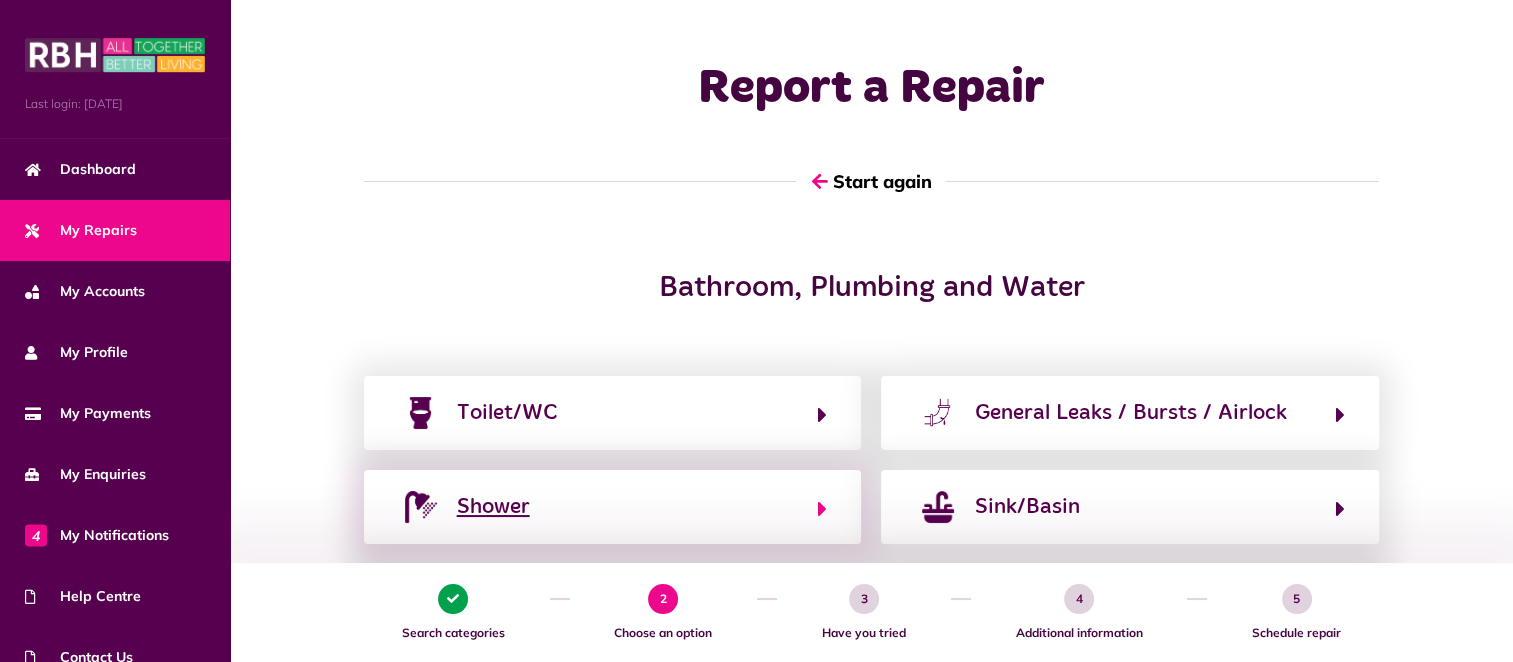 click on "Shower" 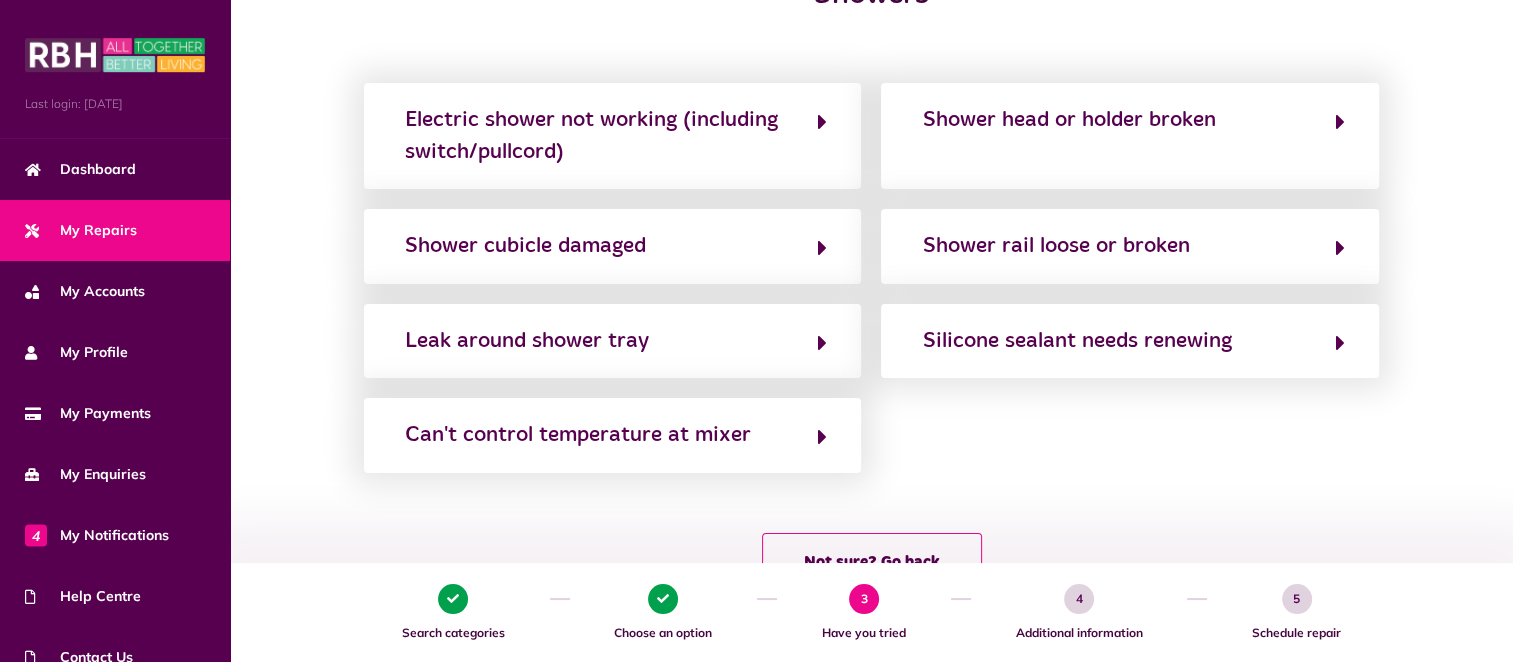 scroll, scrollTop: 290, scrollLeft: 0, axis: vertical 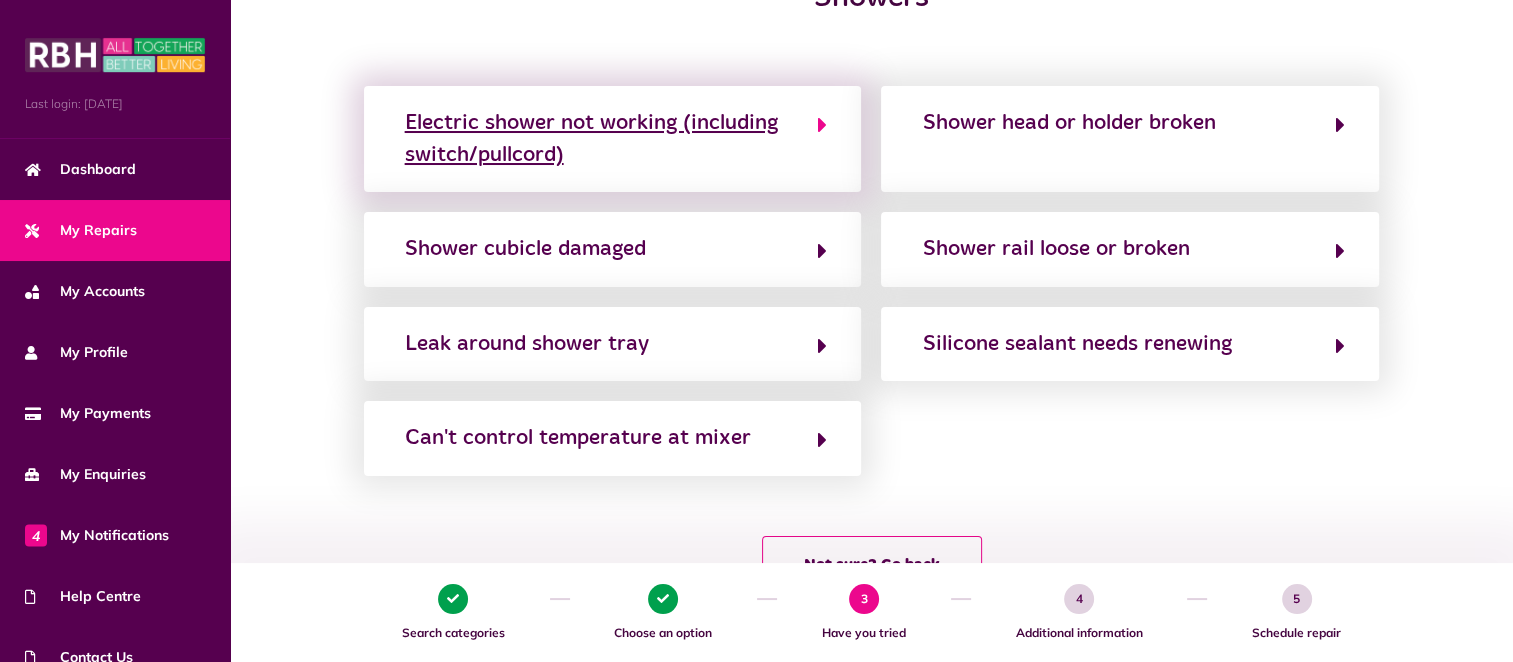 click on "Electric shower not working (including switch/pullcord)" 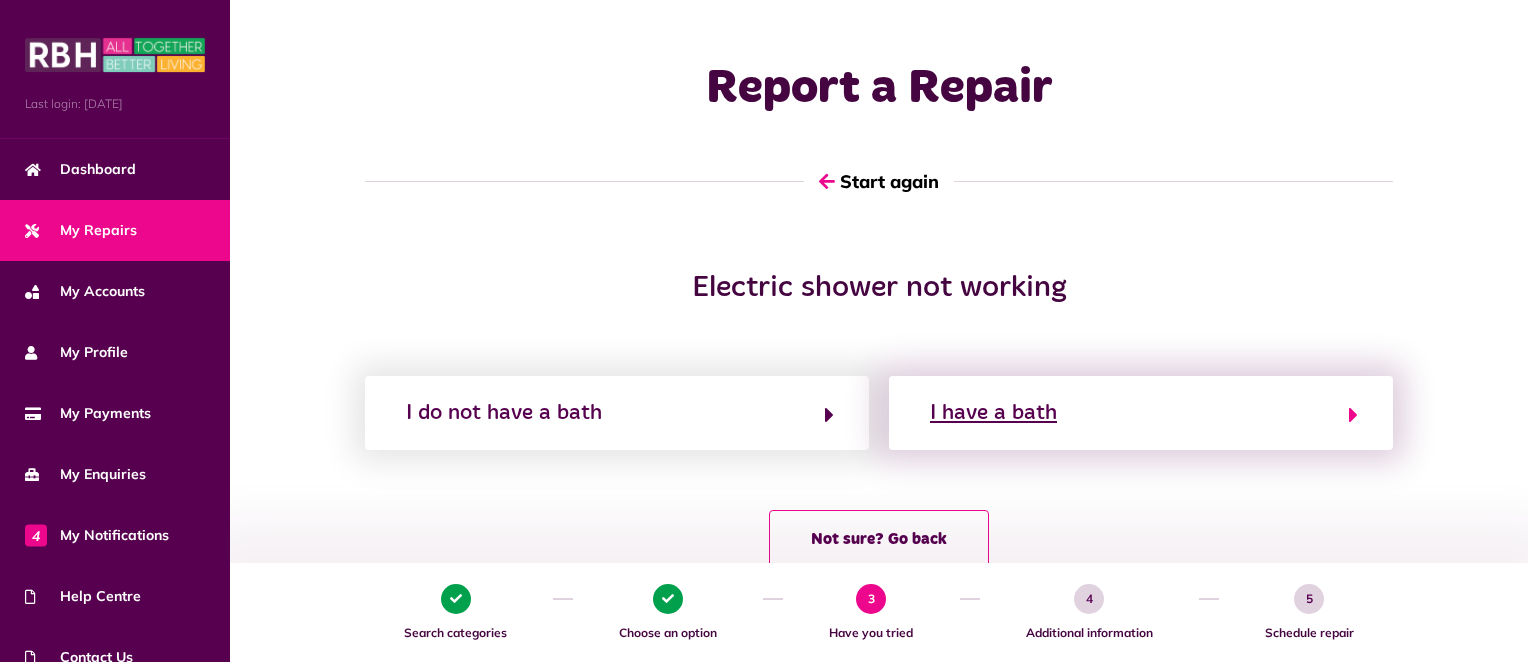click on "I have a bath" 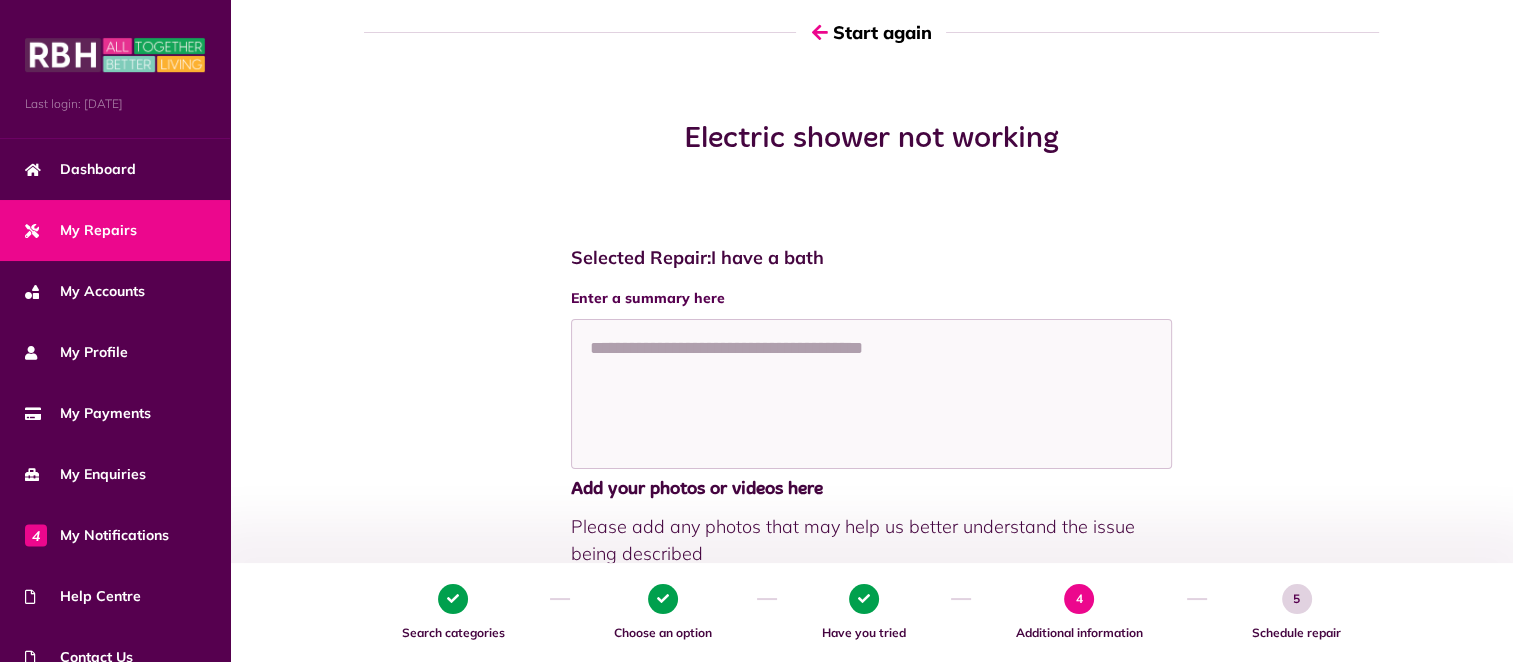scroll, scrollTop: 168, scrollLeft: 0, axis: vertical 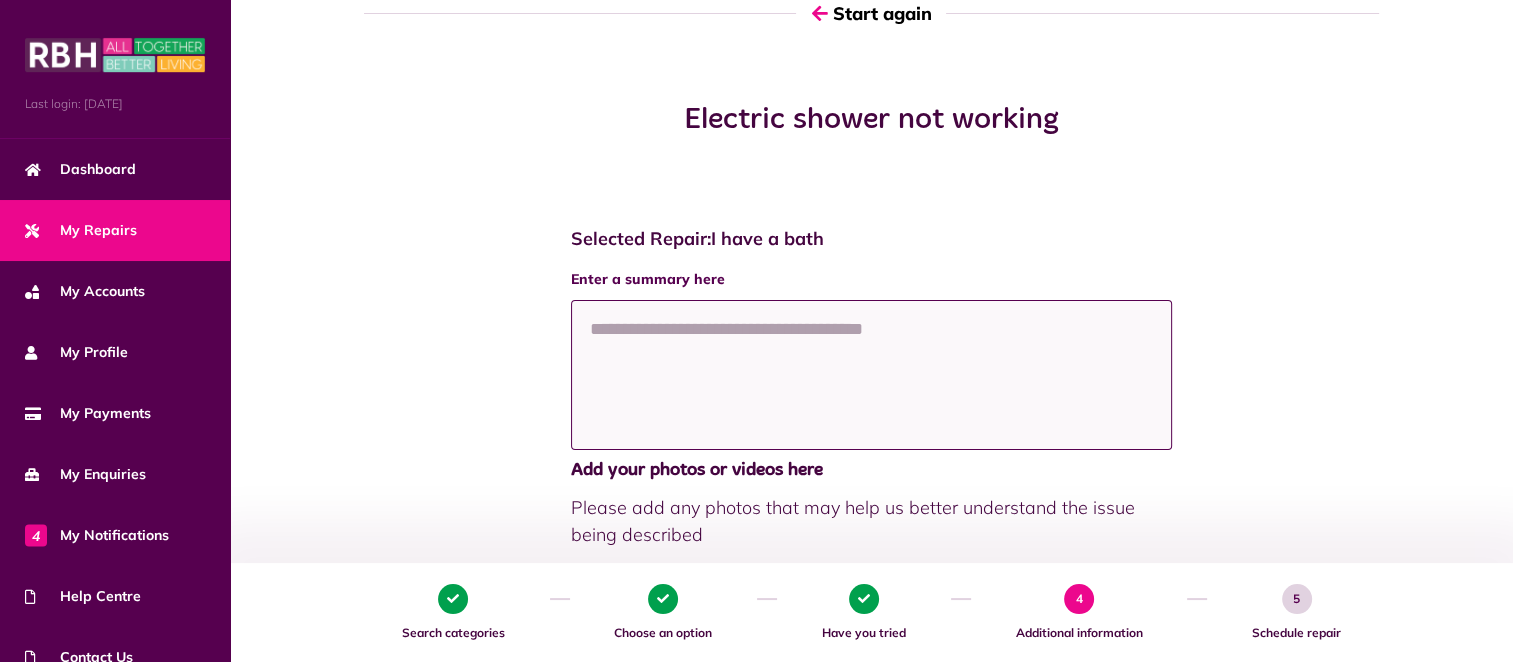 click 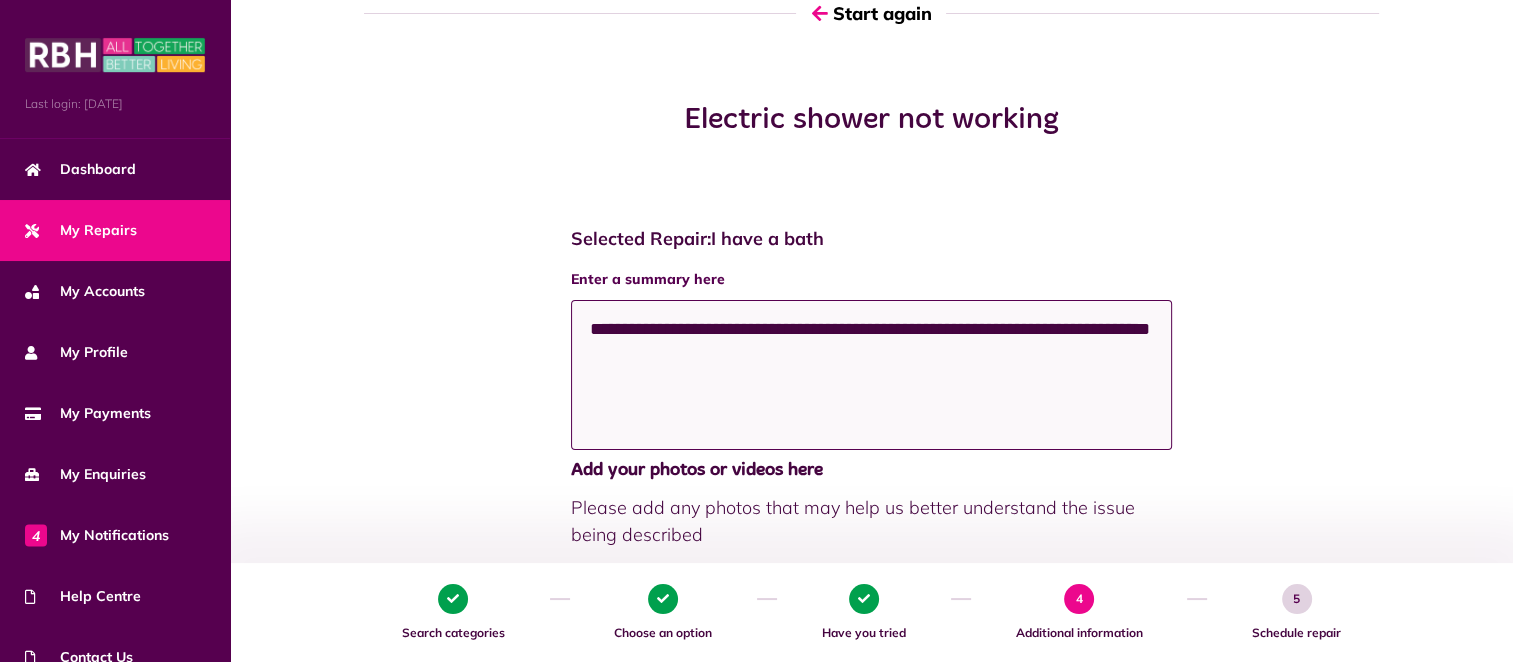 click on "**********" 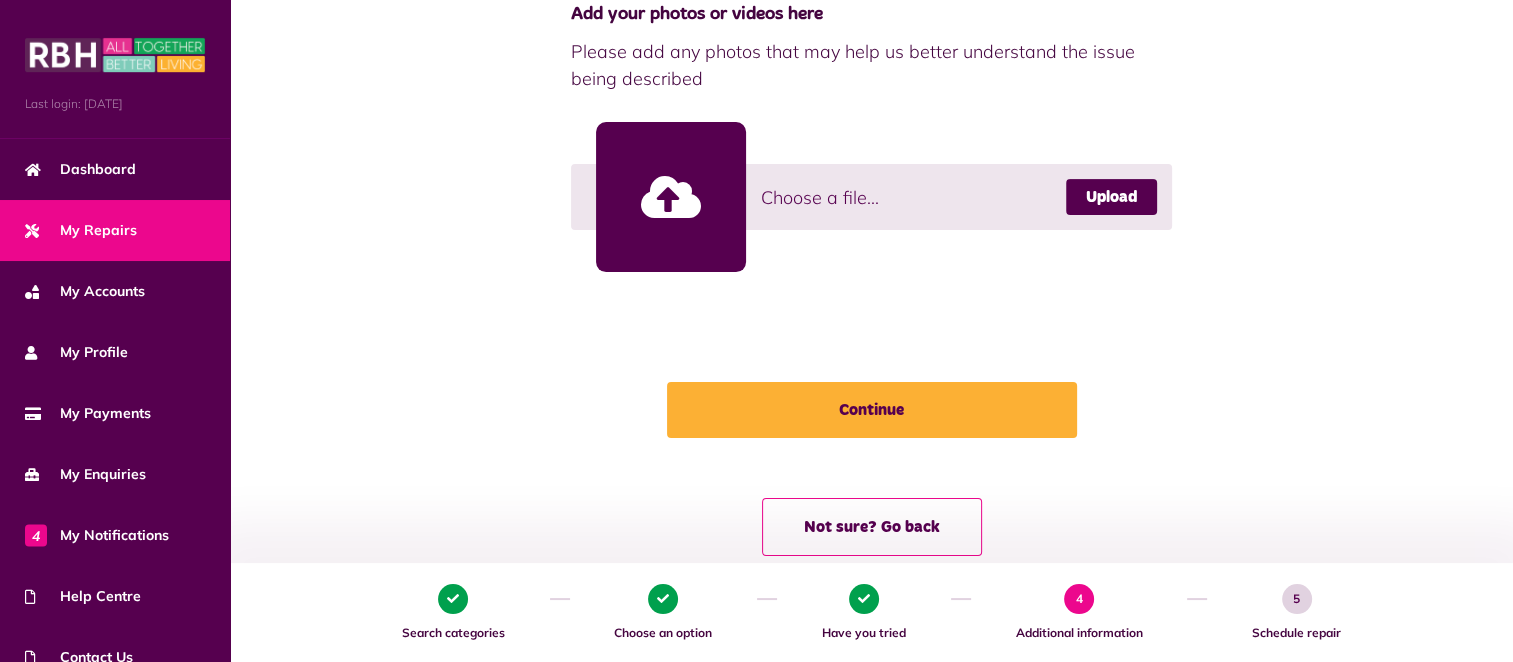scroll, scrollTop: 640, scrollLeft: 0, axis: vertical 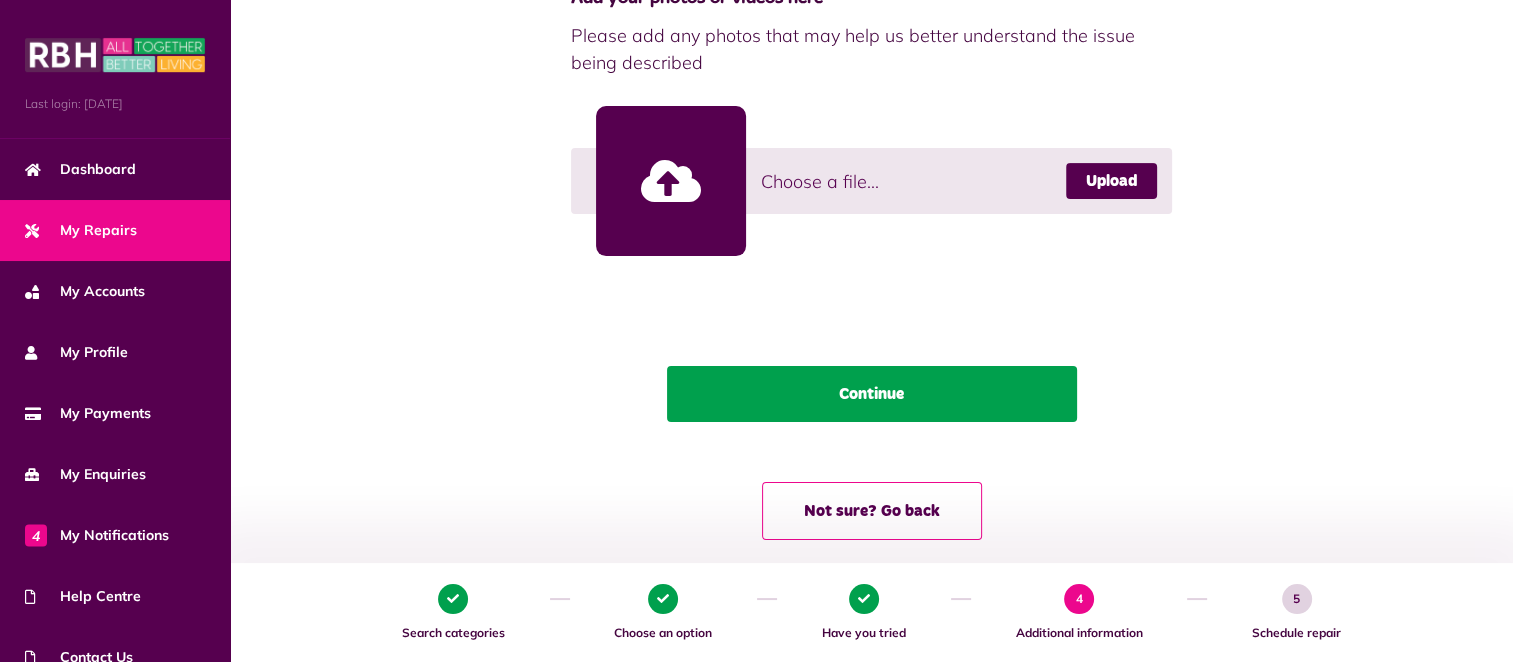 type on "**********" 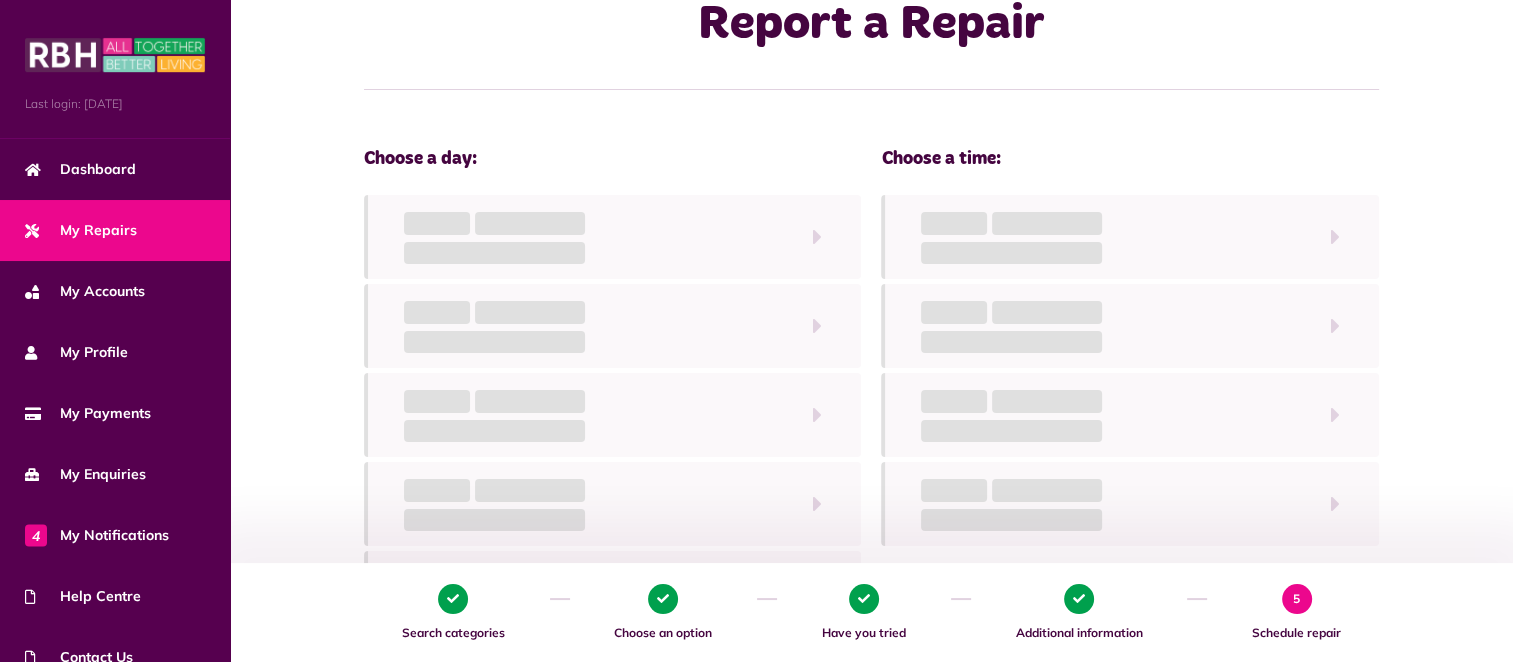 scroll, scrollTop: 0, scrollLeft: 0, axis: both 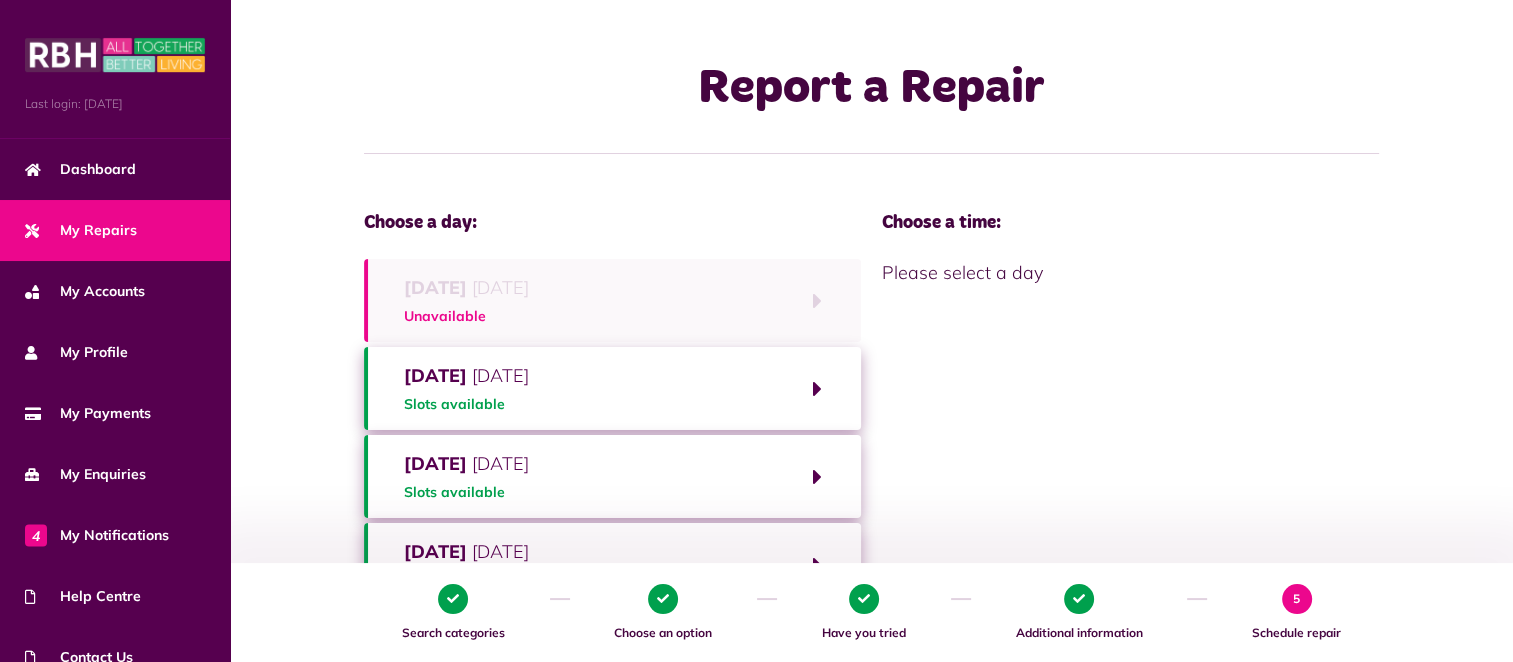 click on "Tuesday   15th July 2025 Slots available" 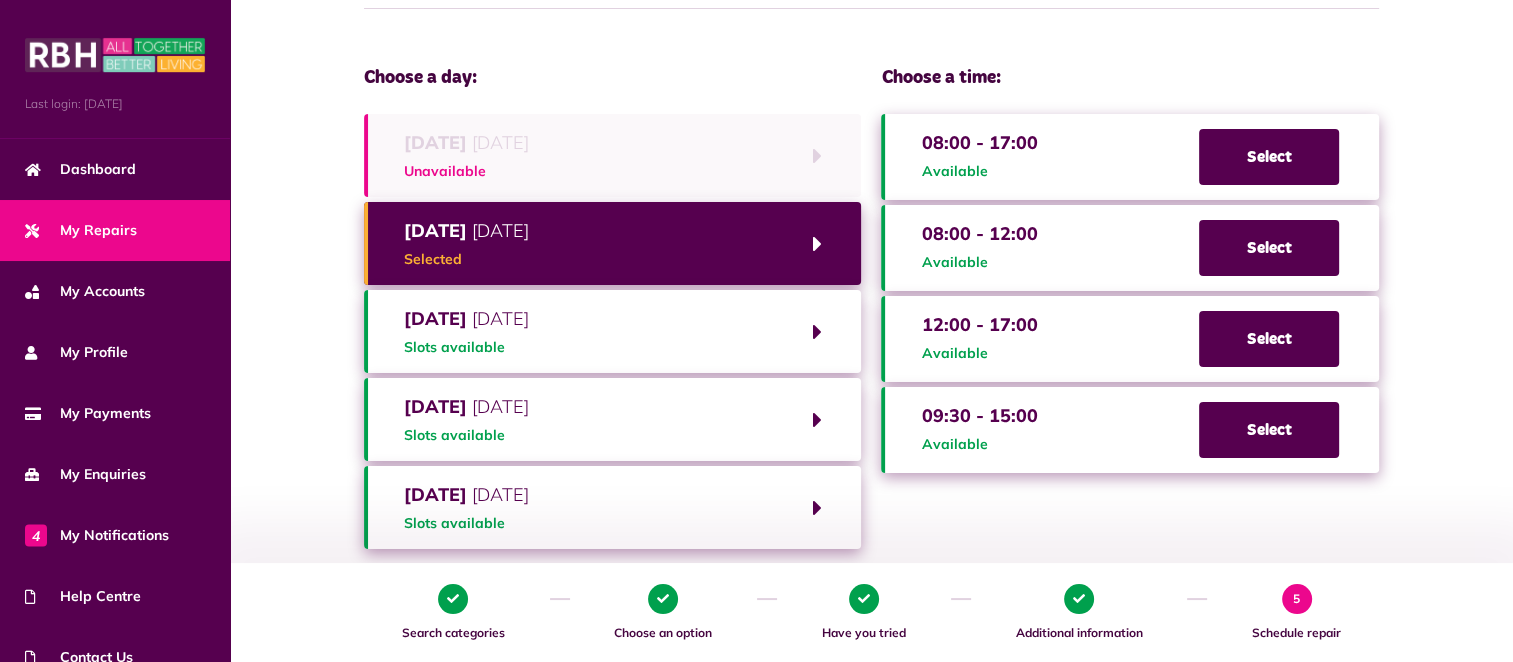 scroll, scrollTop: 144, scrollLeft: 0, axis: vertical 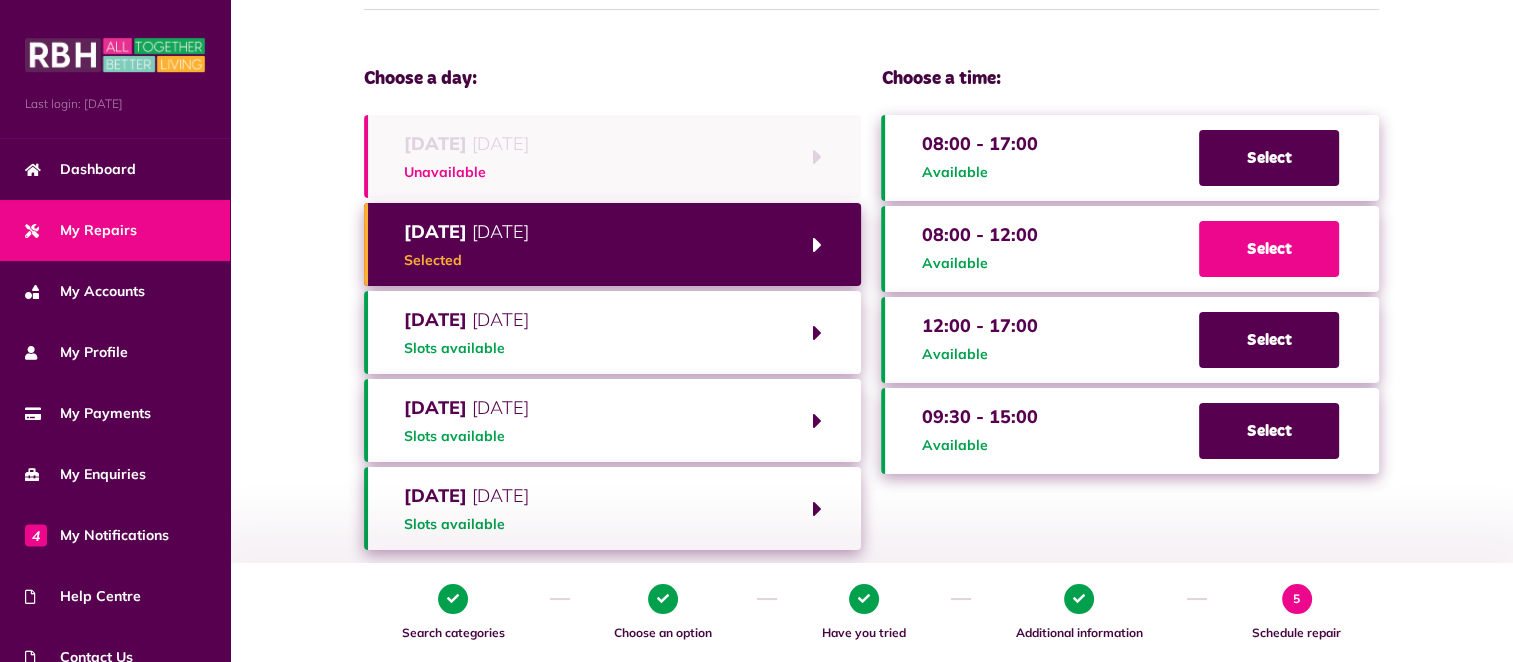 click on "Select" 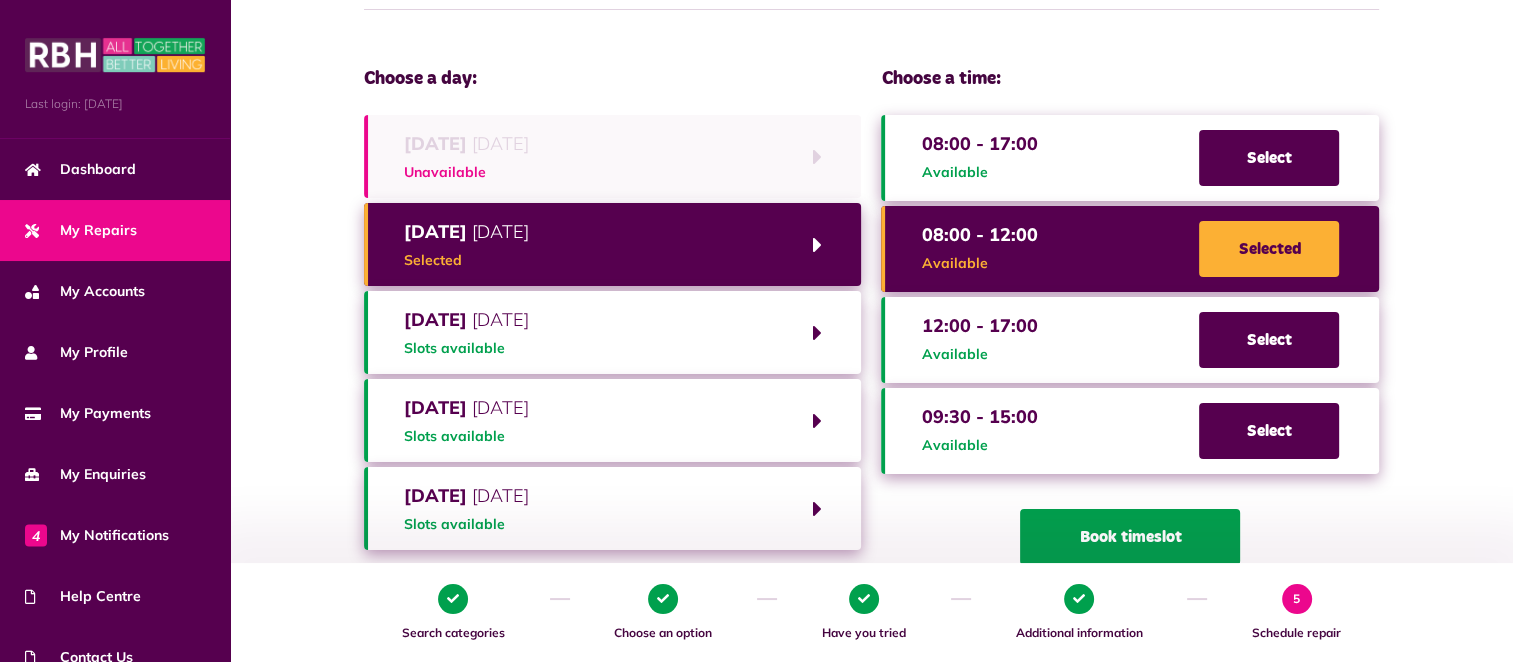 click on "Book timeslot" 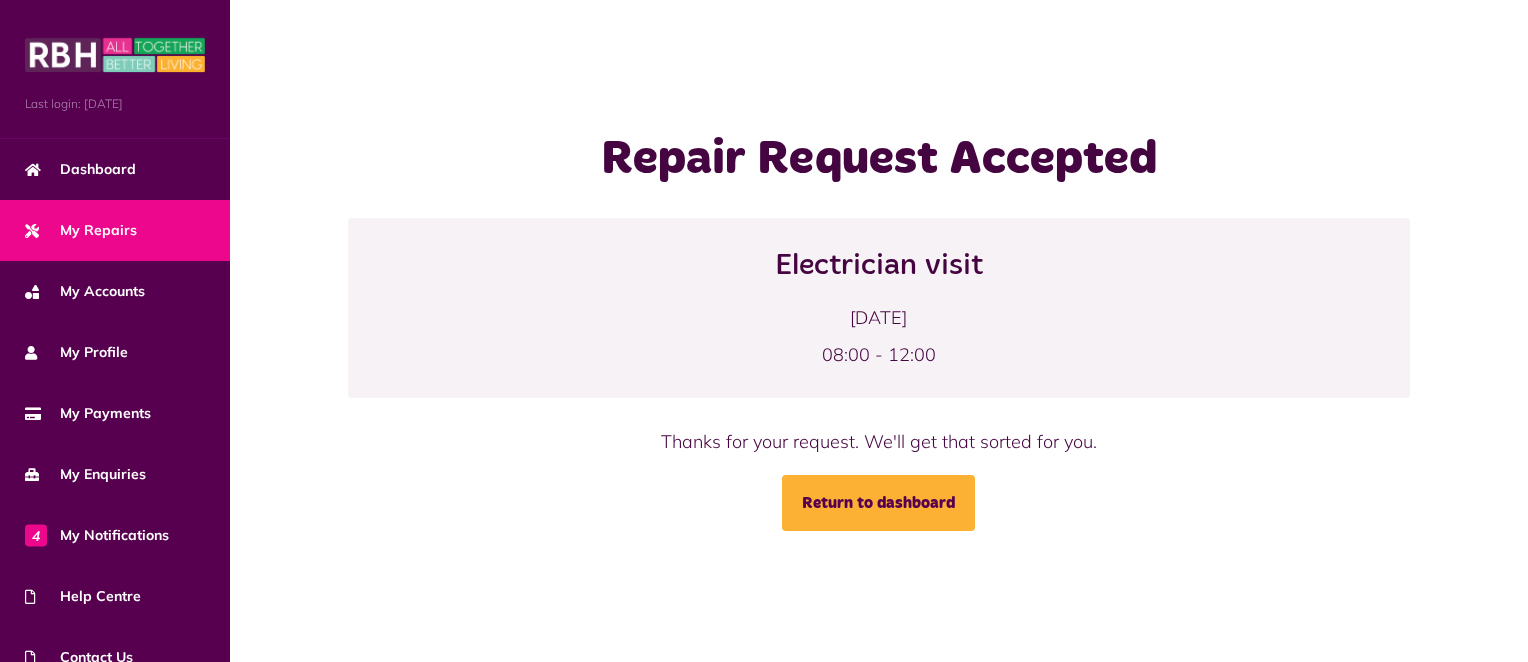 scroll, scrollTop: 0, scrollLeft: 0, axis: both 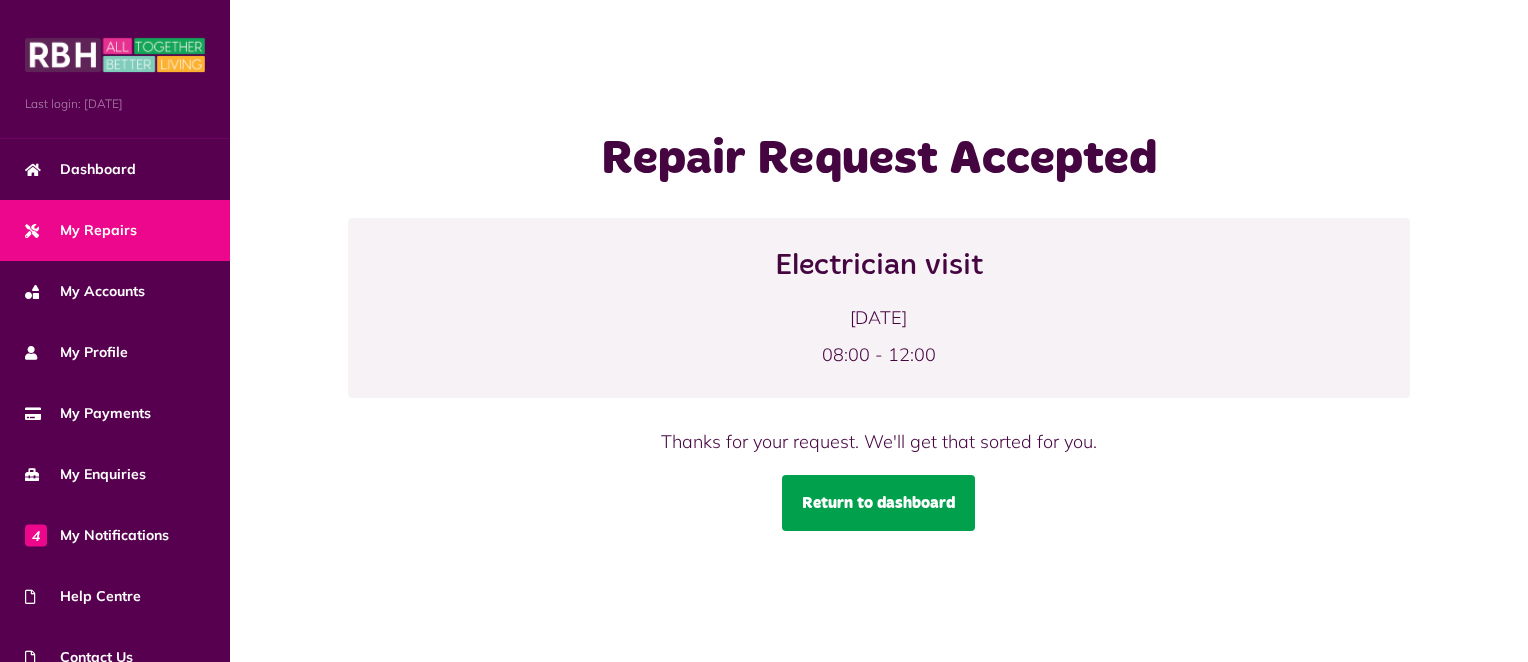 click on "Return to dashboard" at bounding box center [878, 503] 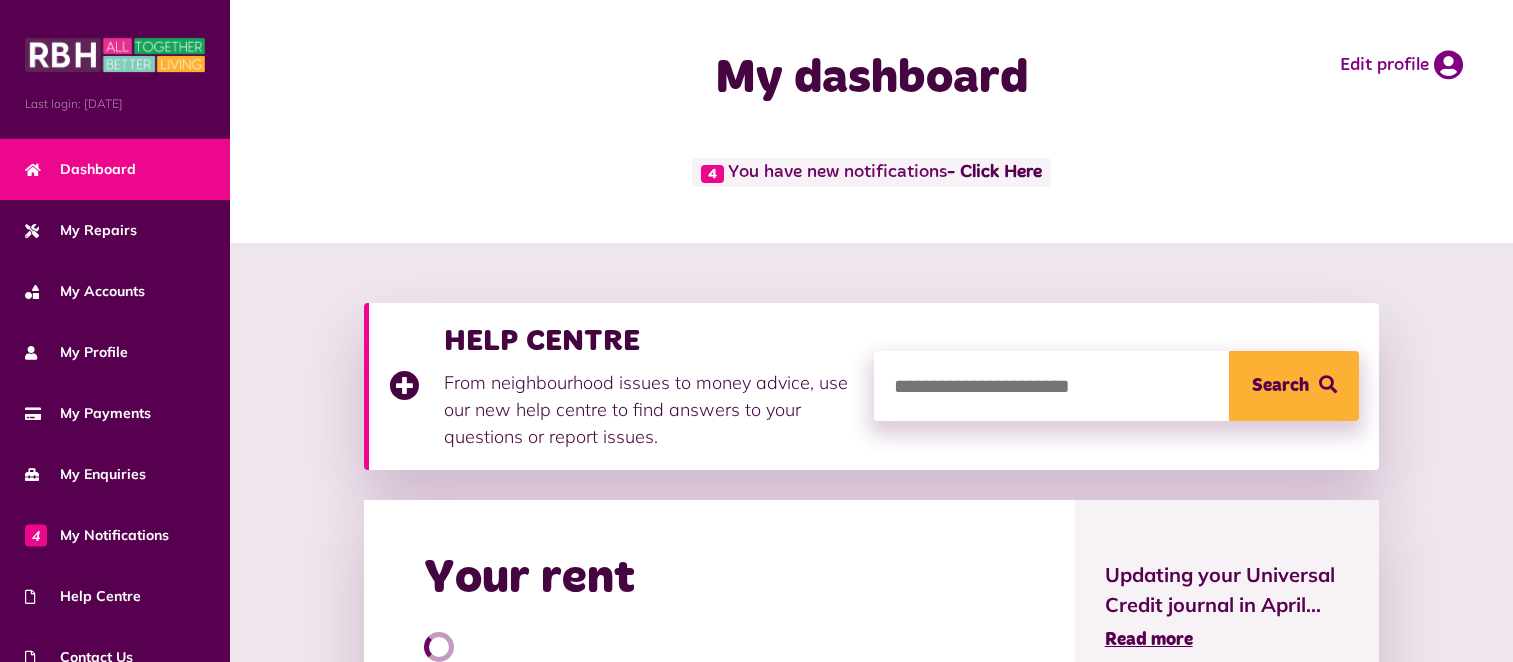 scroll, scrollTop: 0, scrollLeft: 0, axis: both 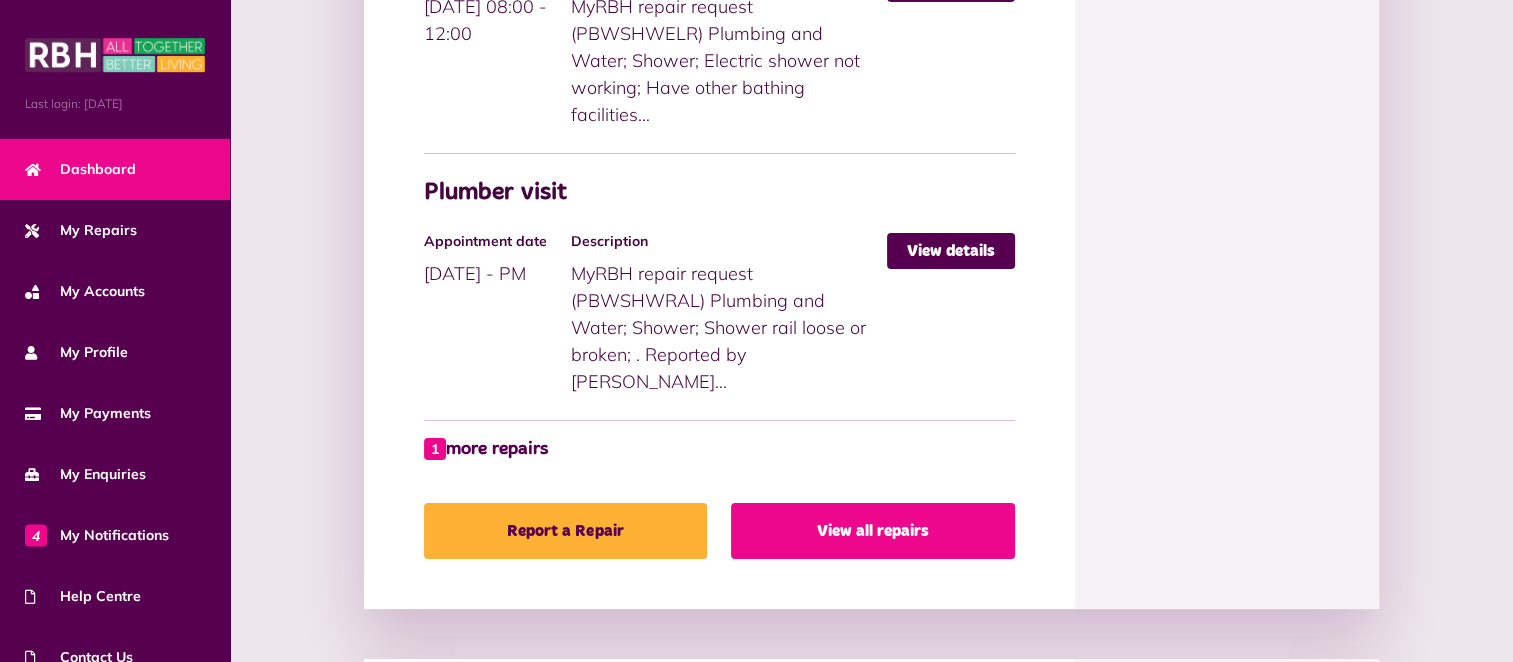 click on "View all repairs" at bounding box center [873, 531] 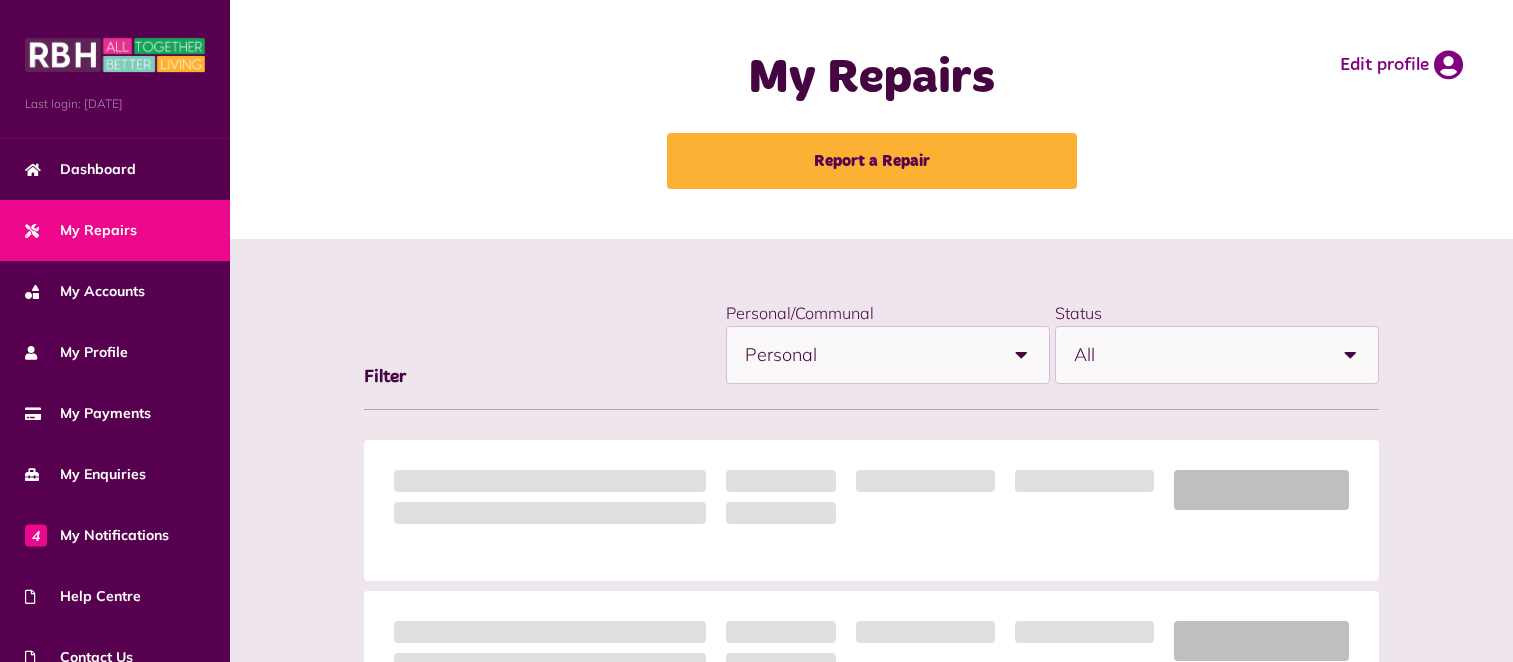 scroll, scrollTop: 0, scrollLeft: 0, axis: both 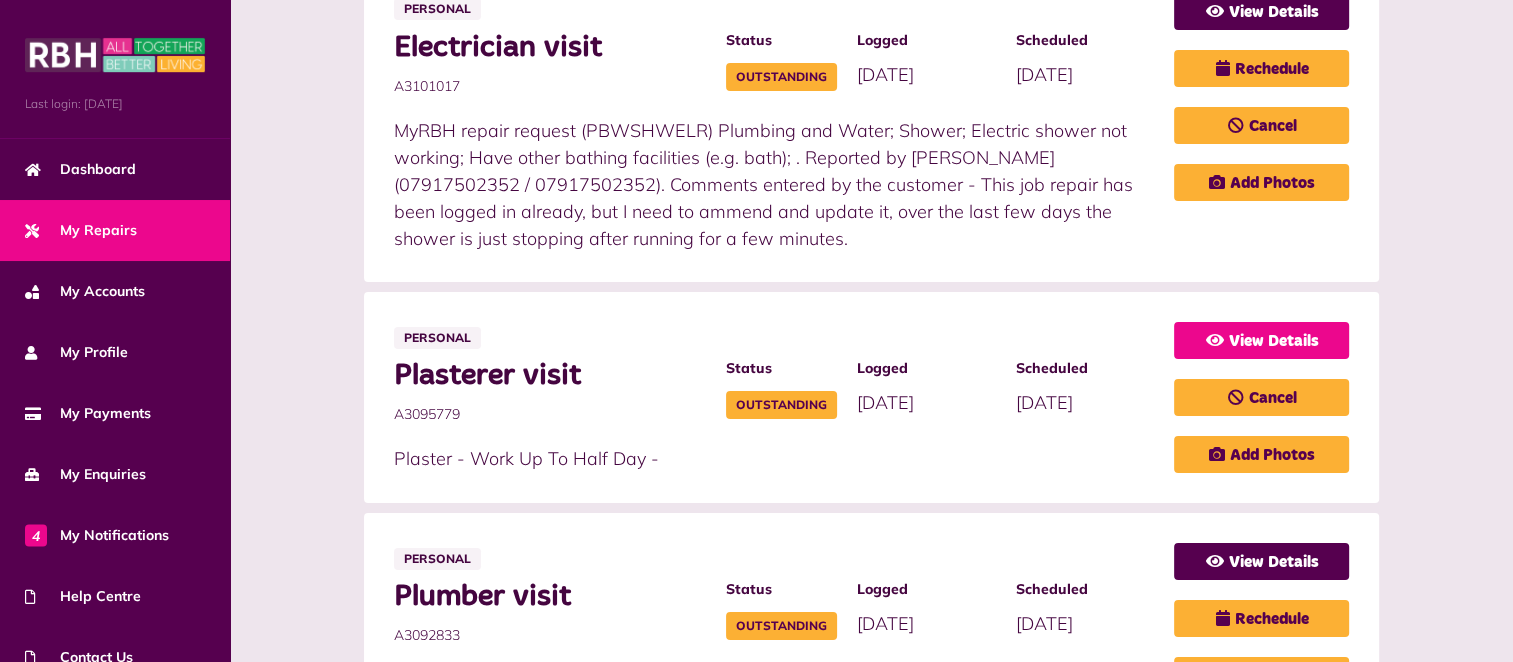 click on "View Details" at bounding box center [1261, 340] 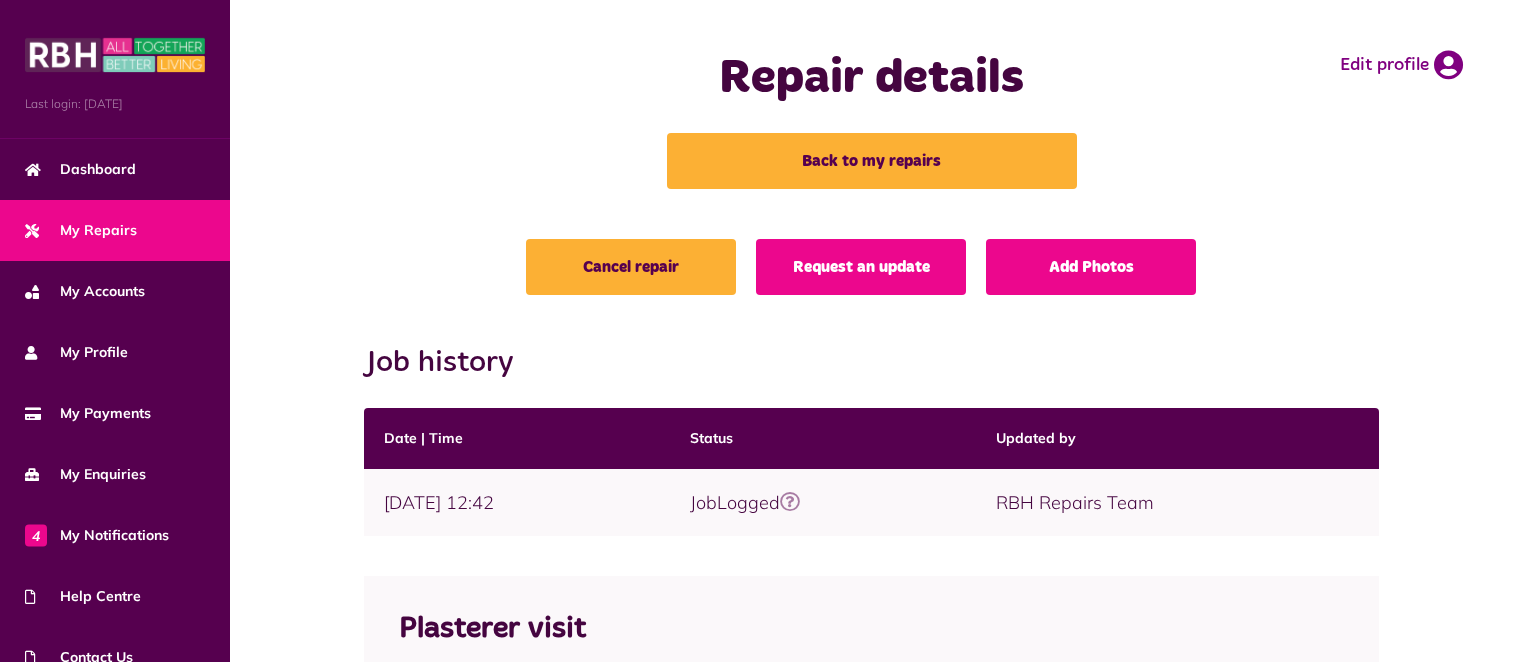 scroll, scrollTop: 0, scrollLeft: 0, axis: both 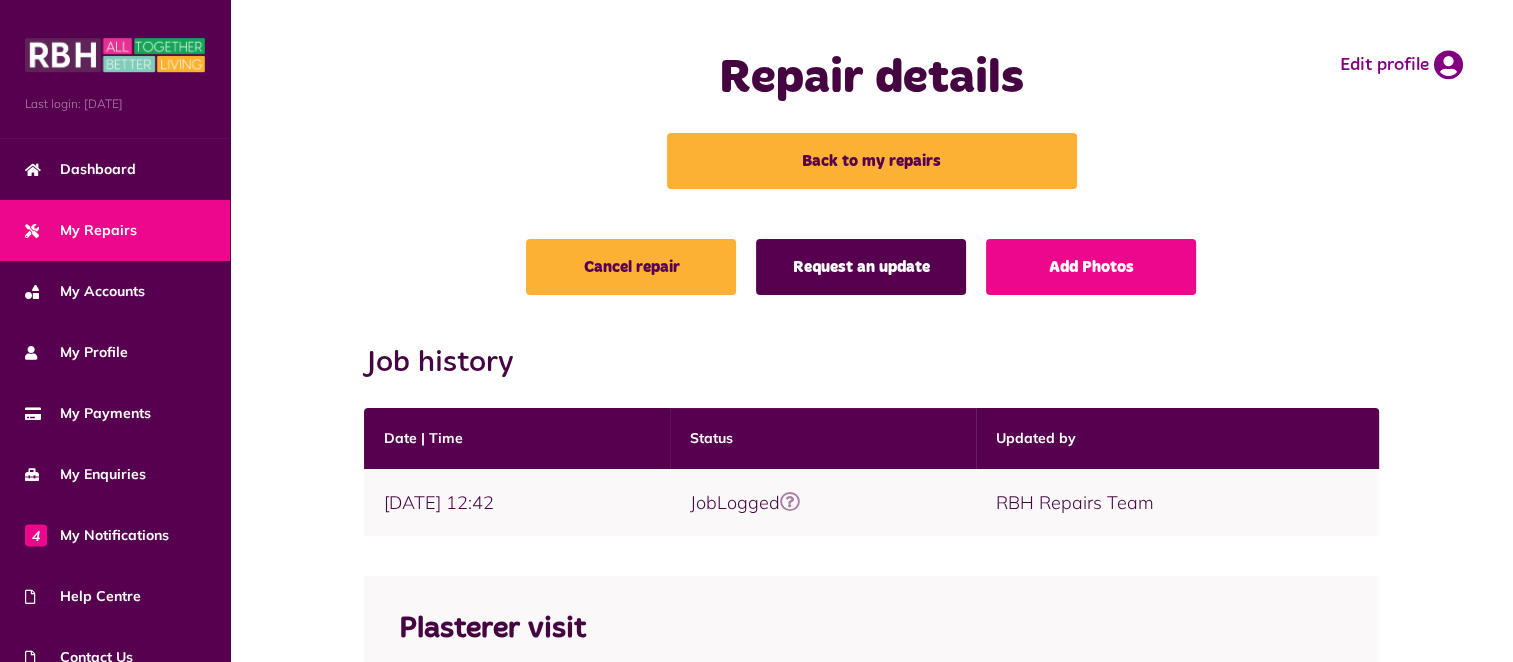 click on "Request an update" at bounding box center (861, 267) 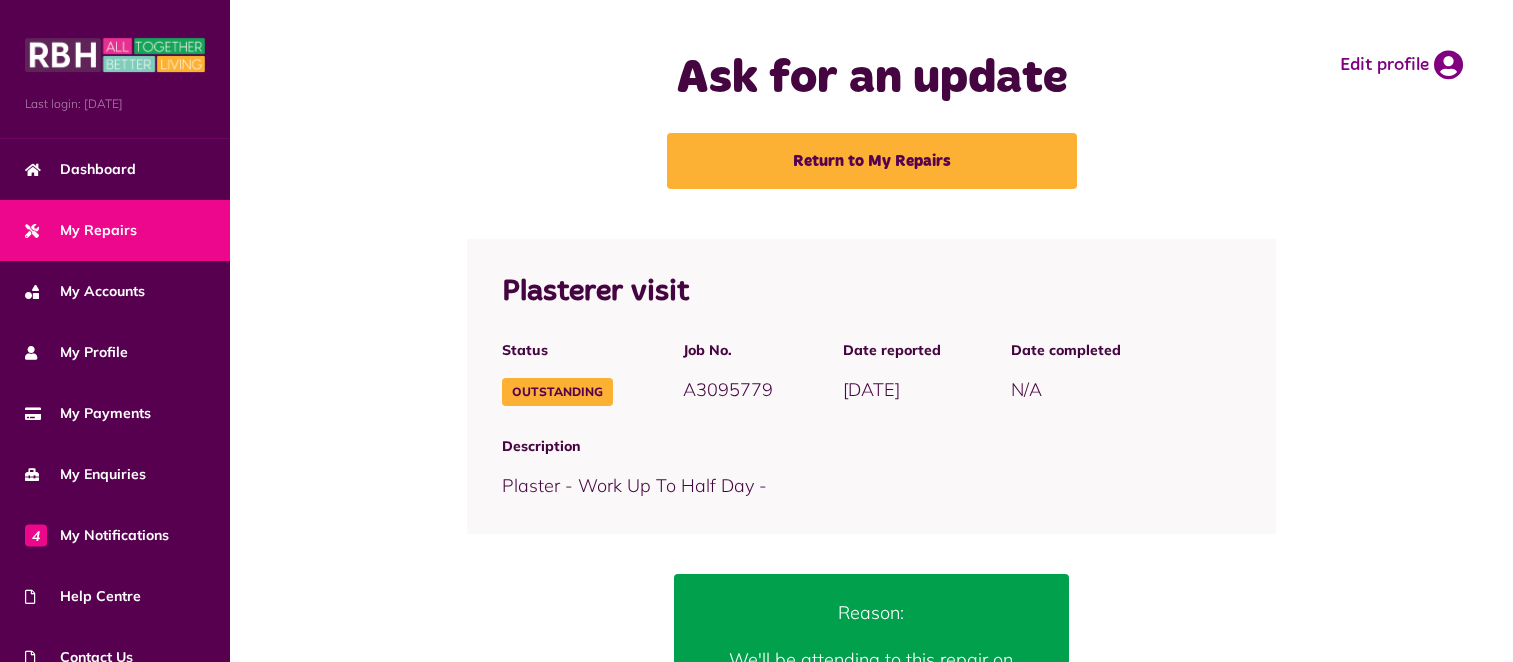 scroll, scrollTop: 0, scrollLeft: 0, axis: both 